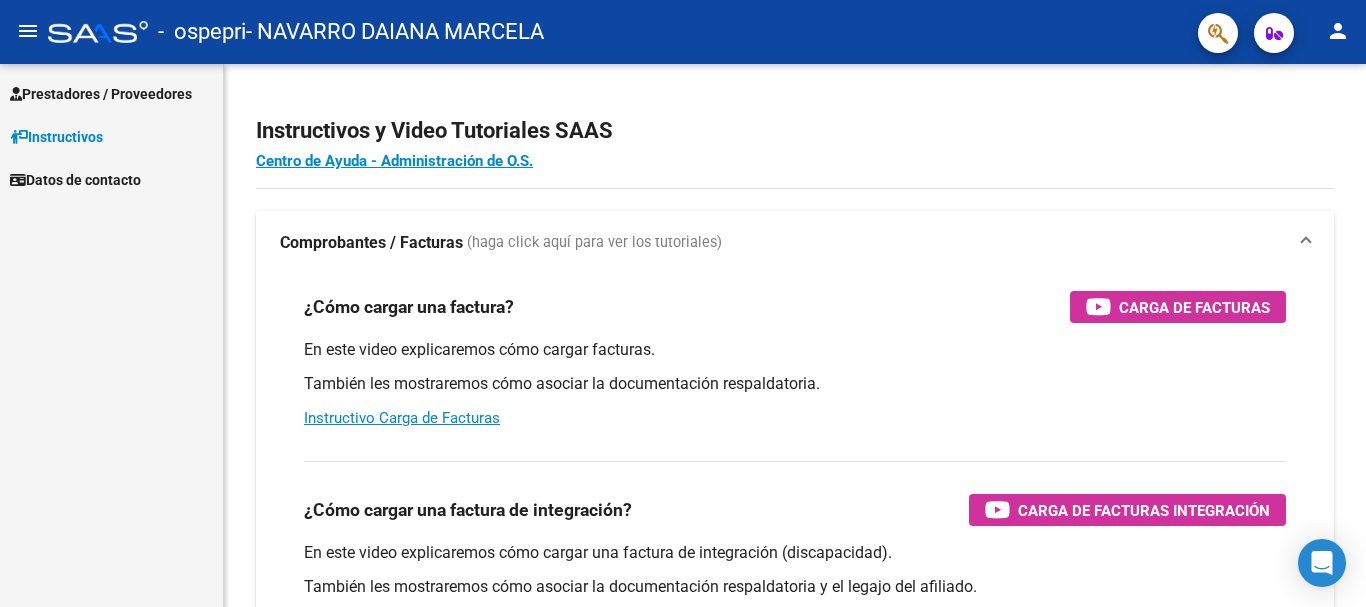 scroll, scrollTop: 0, scrollLeft: 0, axis: both 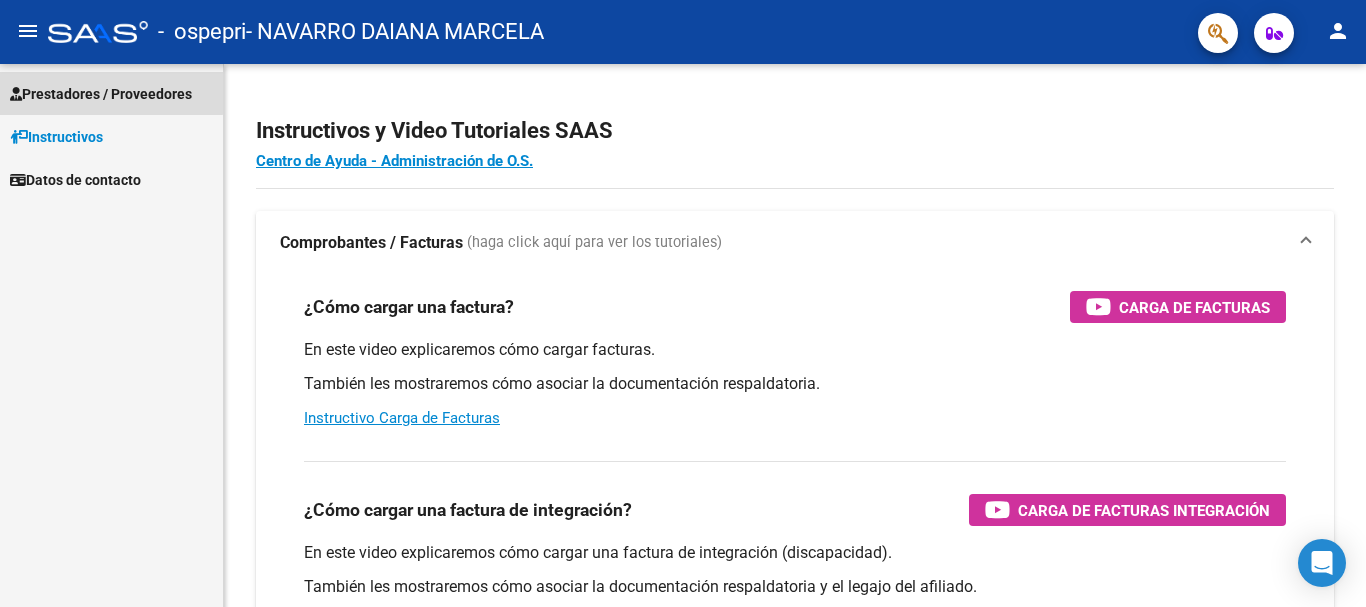 click on "Prestadores / Proveedores" at bounding box center (101, 94) 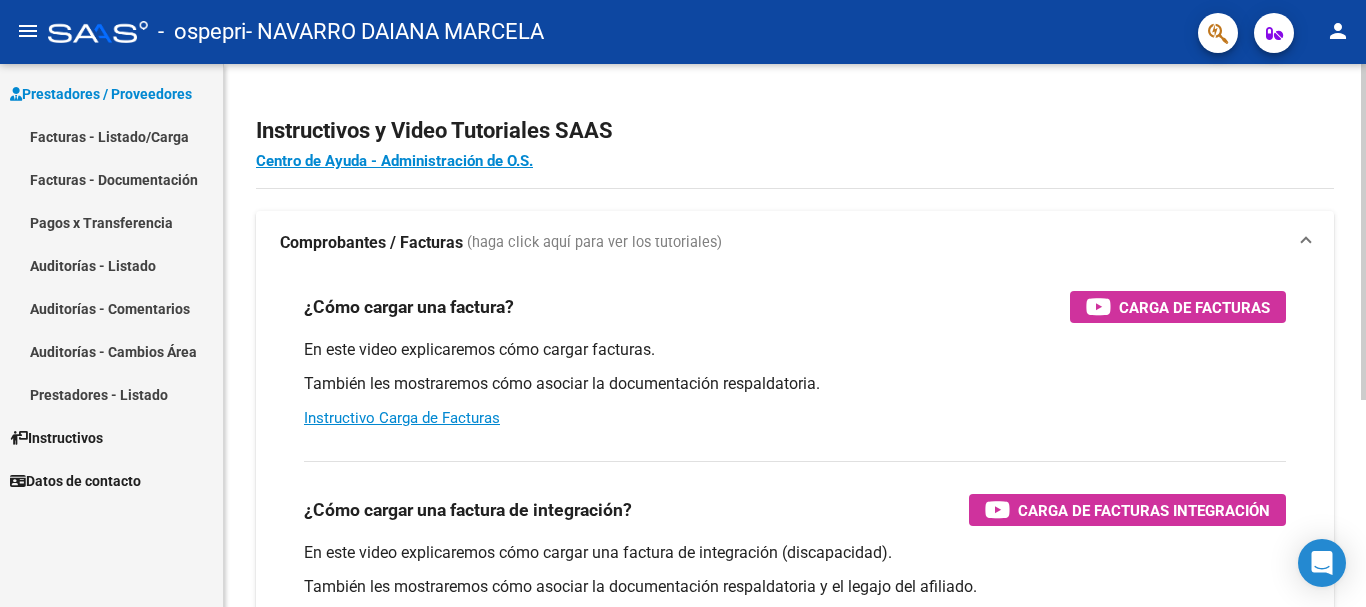 click on "En este video explicaremos cómo cargar facturas." at bounding box center (795, 350) 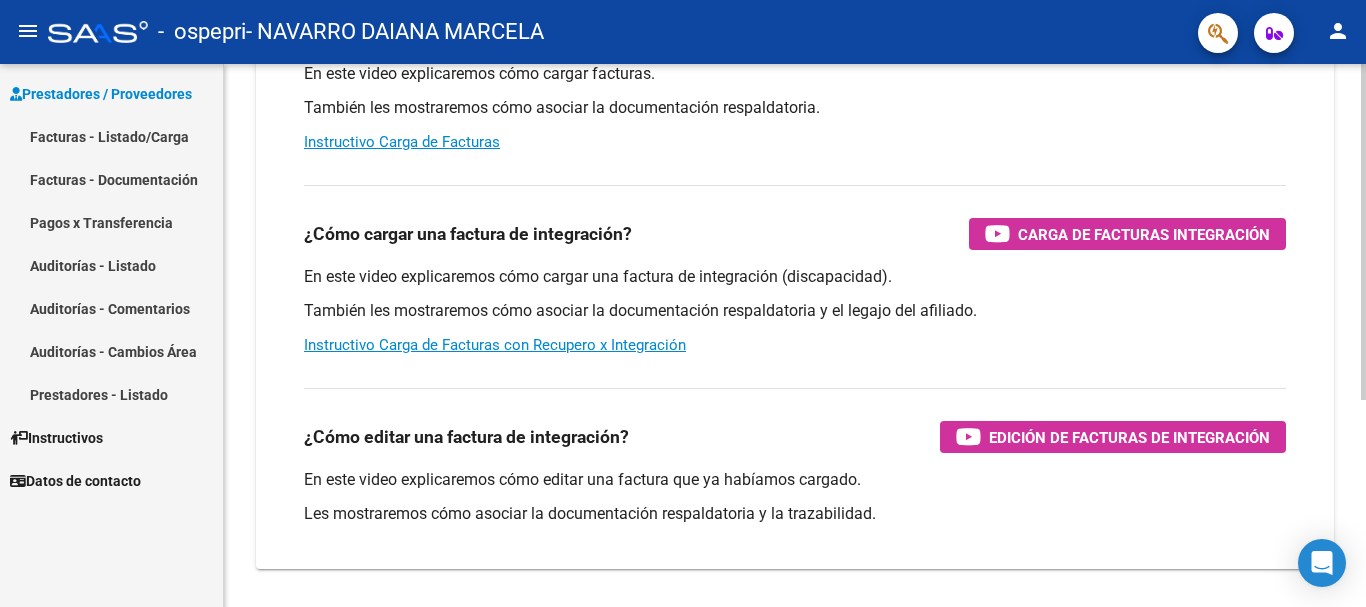 scroll, scrollTop: 134, scrollLeft: 0, axis: vertical 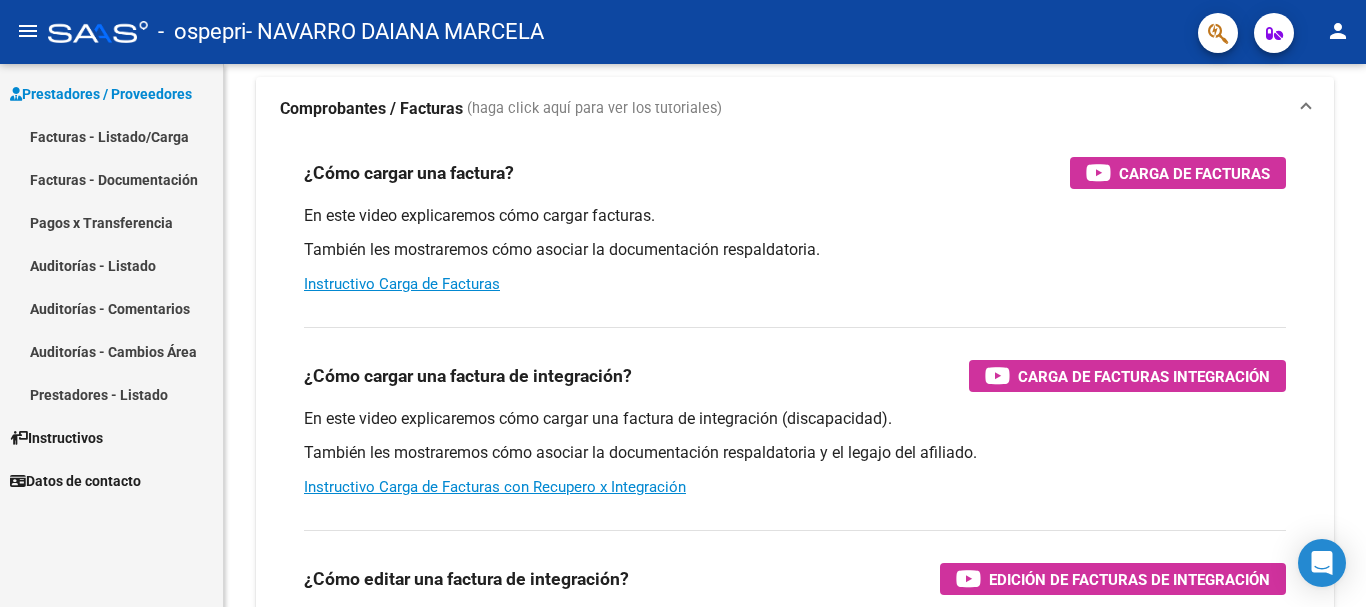 click on "Facturas - Listado/Carga" at bounding box center (111, 136) 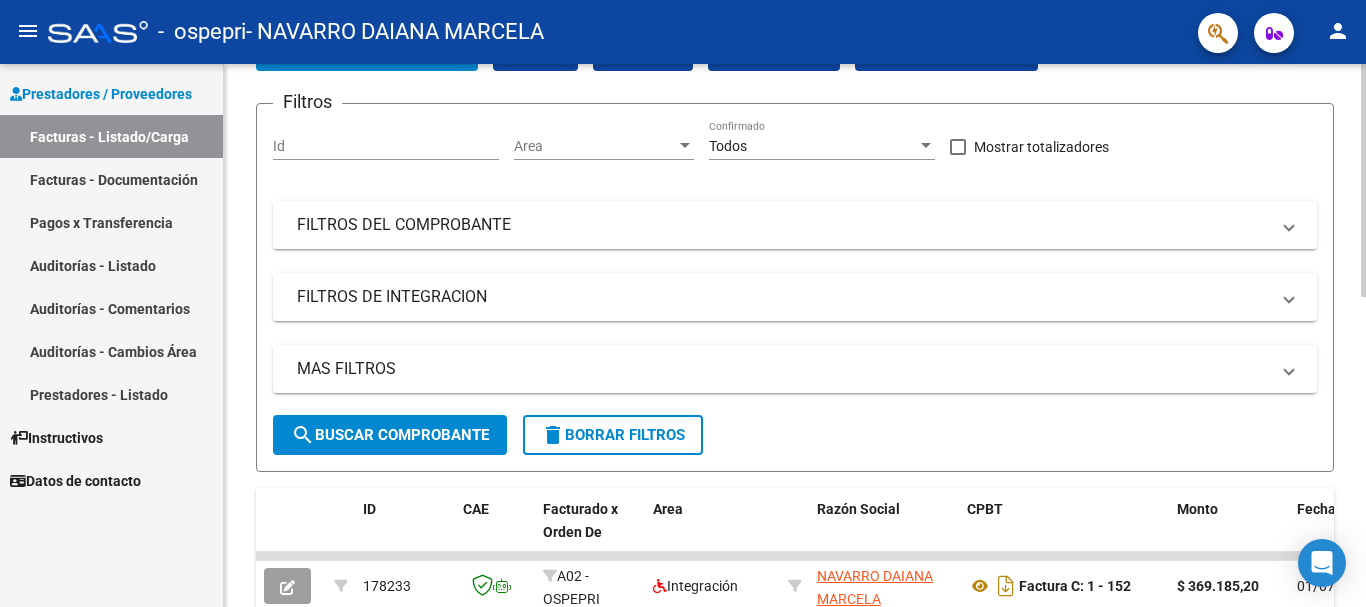 scroll, scrollTop: 234, scrollLeft: 0, axis: vertical 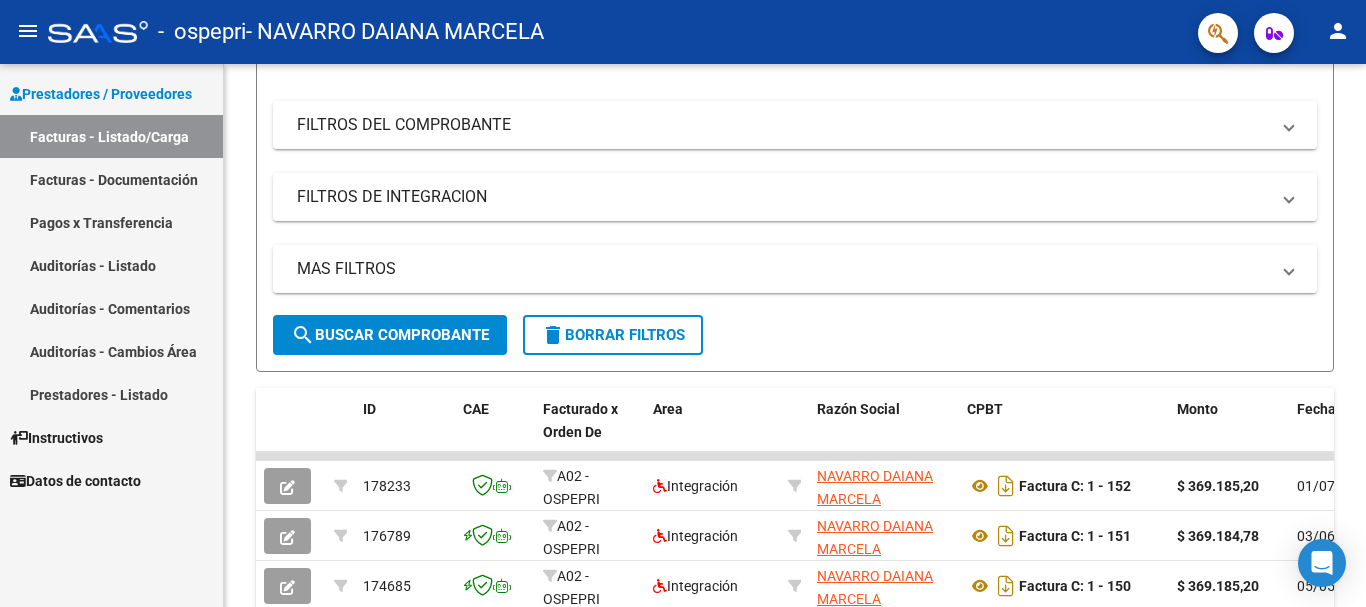 click on "Datos de contacto" at bounding box center (75, 481) 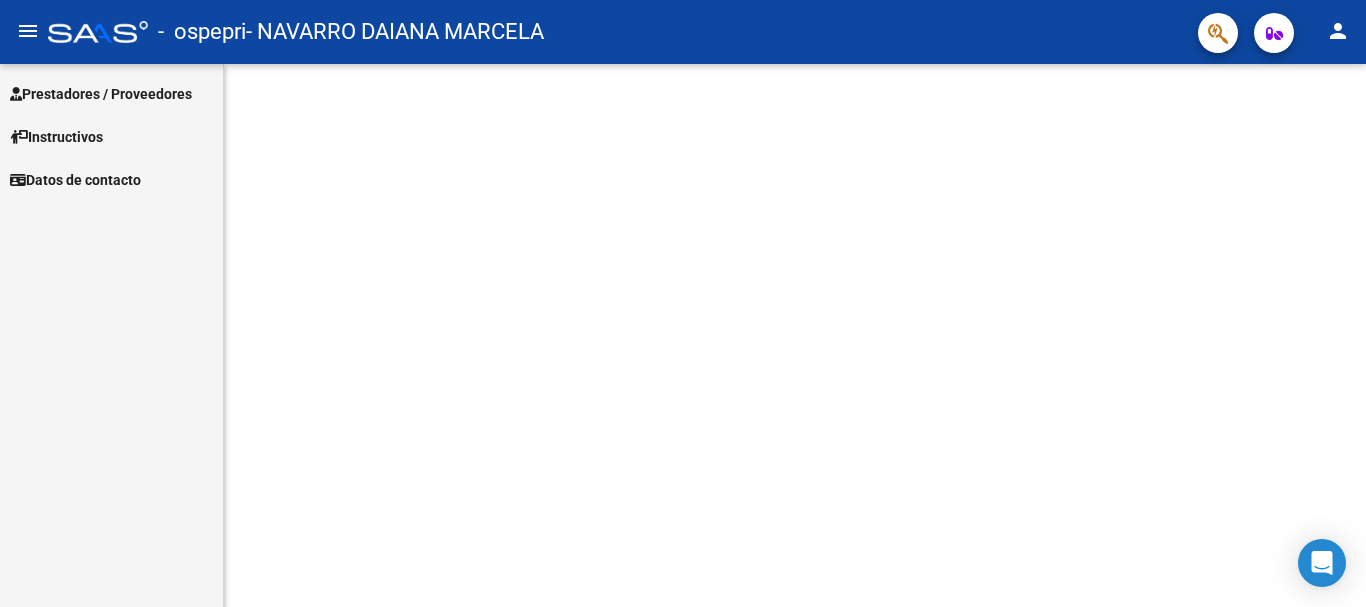scroll, scrollTop: 0, scrollLeft: 0, axis: both 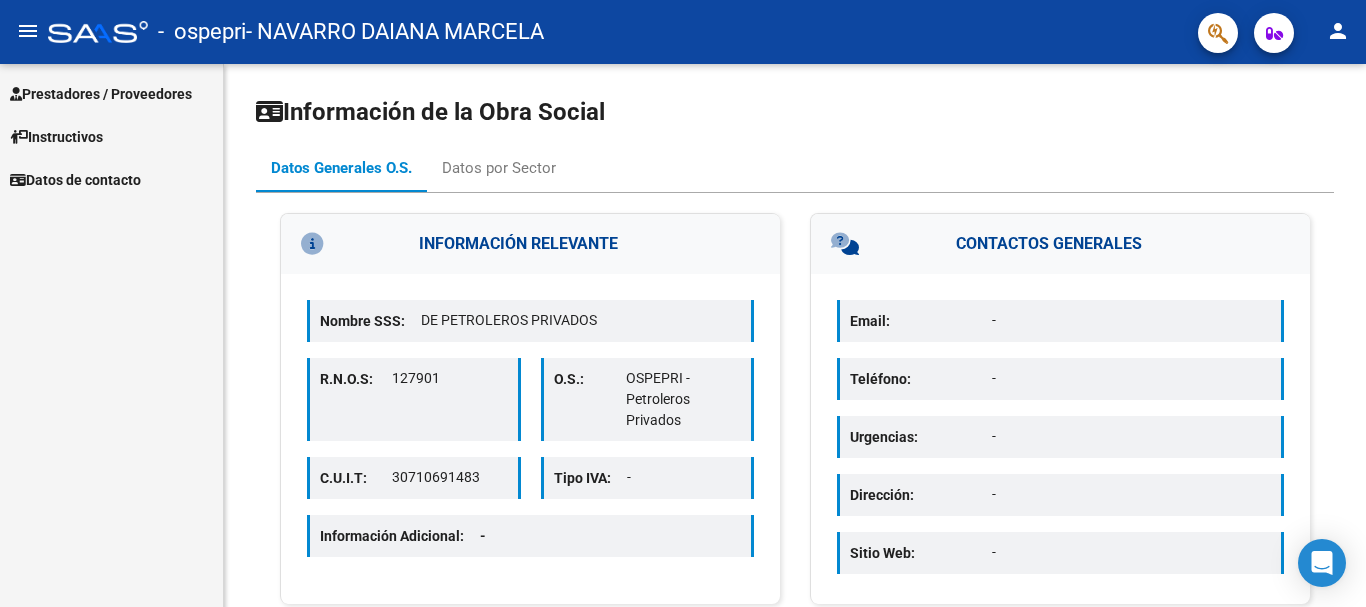 click on "Prestadores / Proveedores" at bounding box center (101, 94) 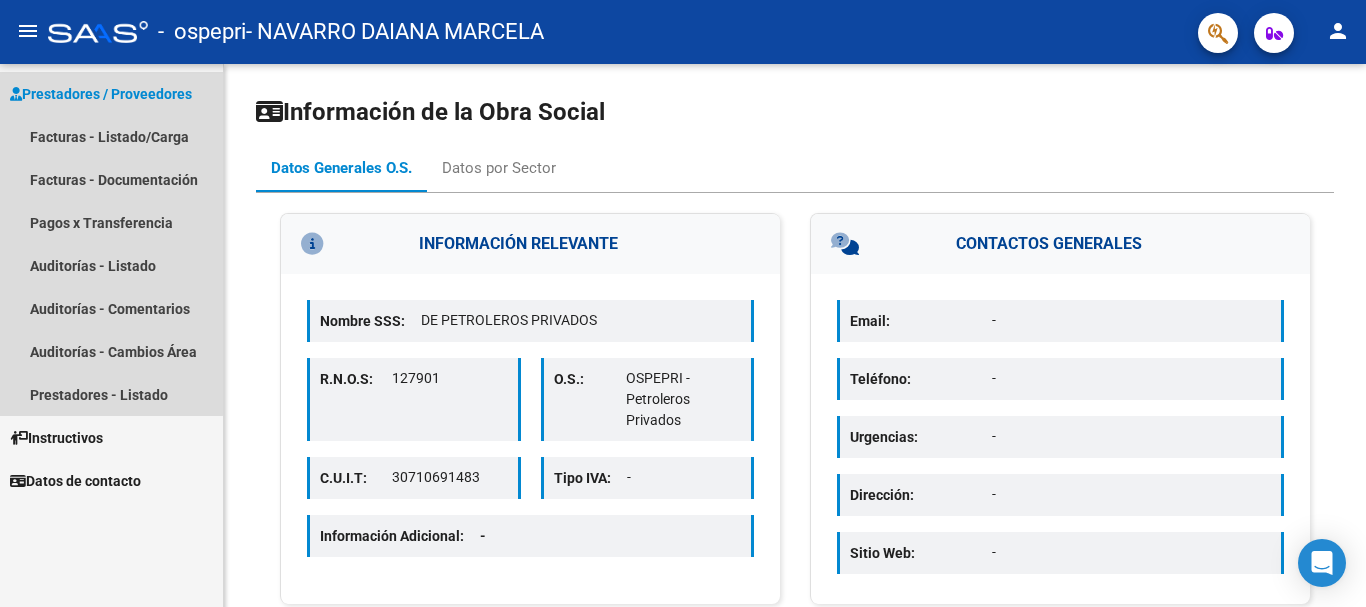 click on "Prestadores / Proveedores" at bounding box center (101, 94) 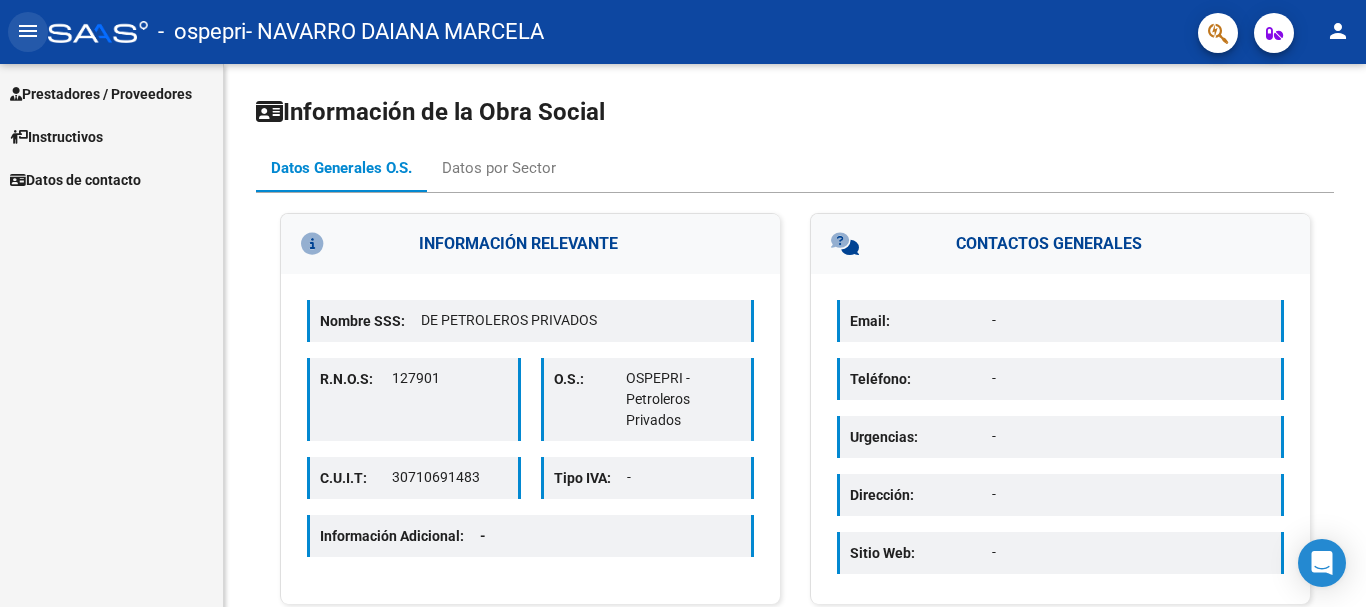 click on "menu" 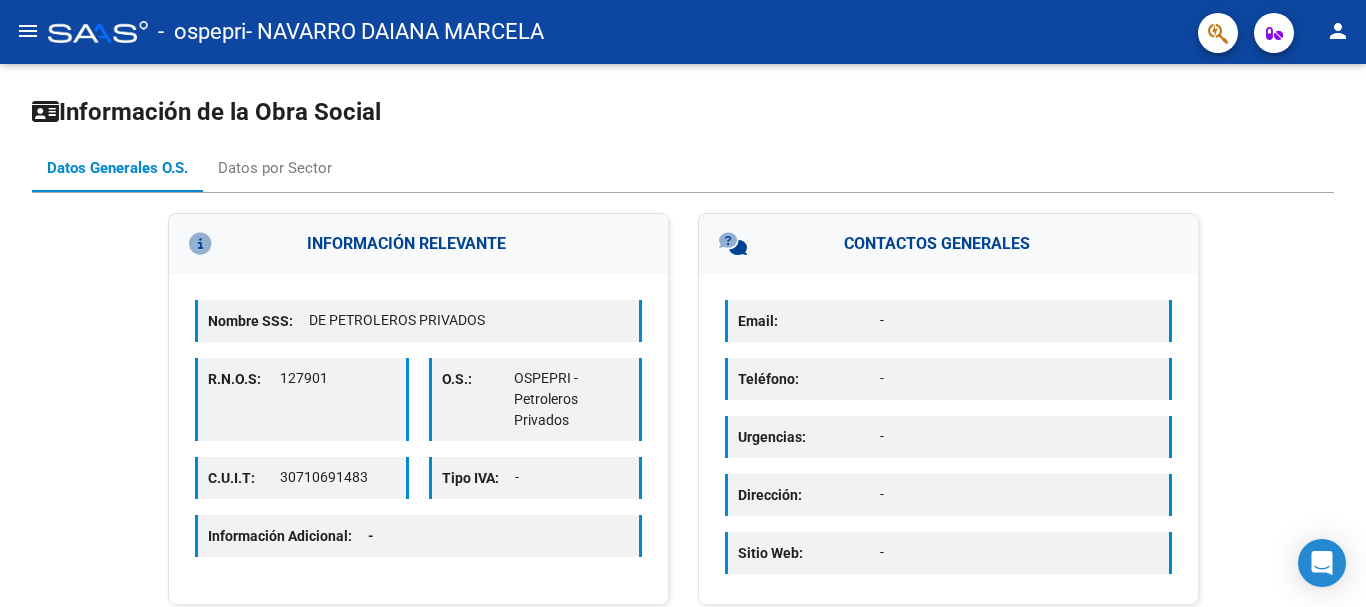 click on "menu" 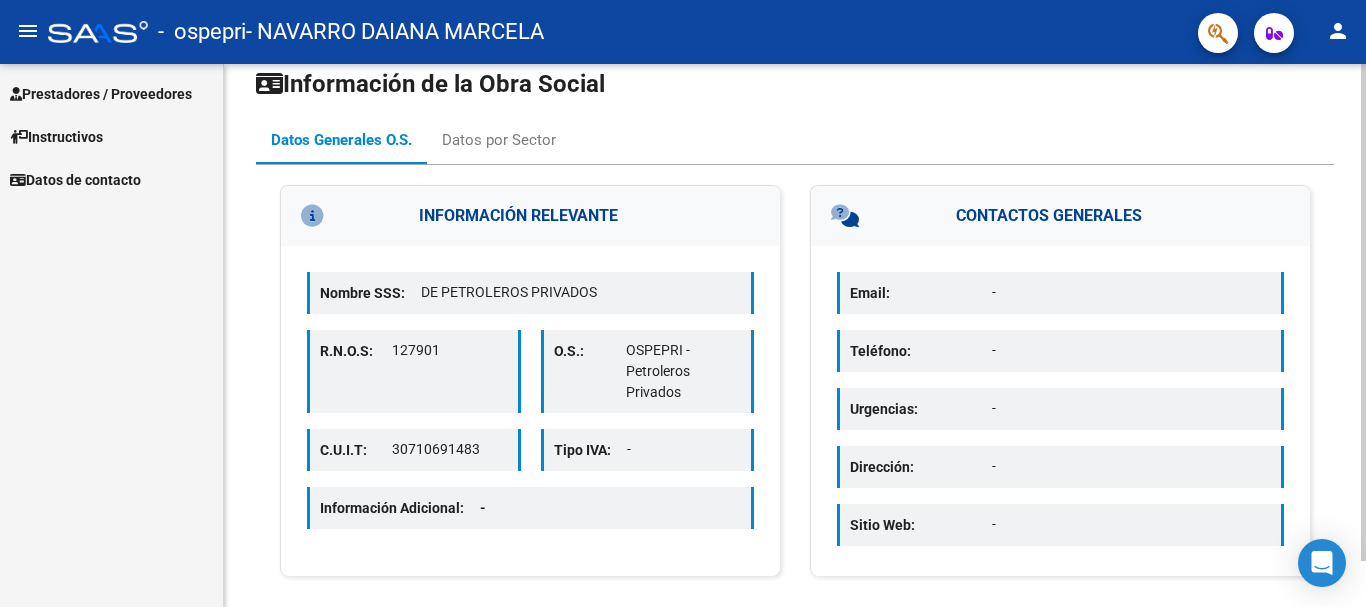 scroll, scrollTop: 50, scrollLeft: 0, axis: vertical 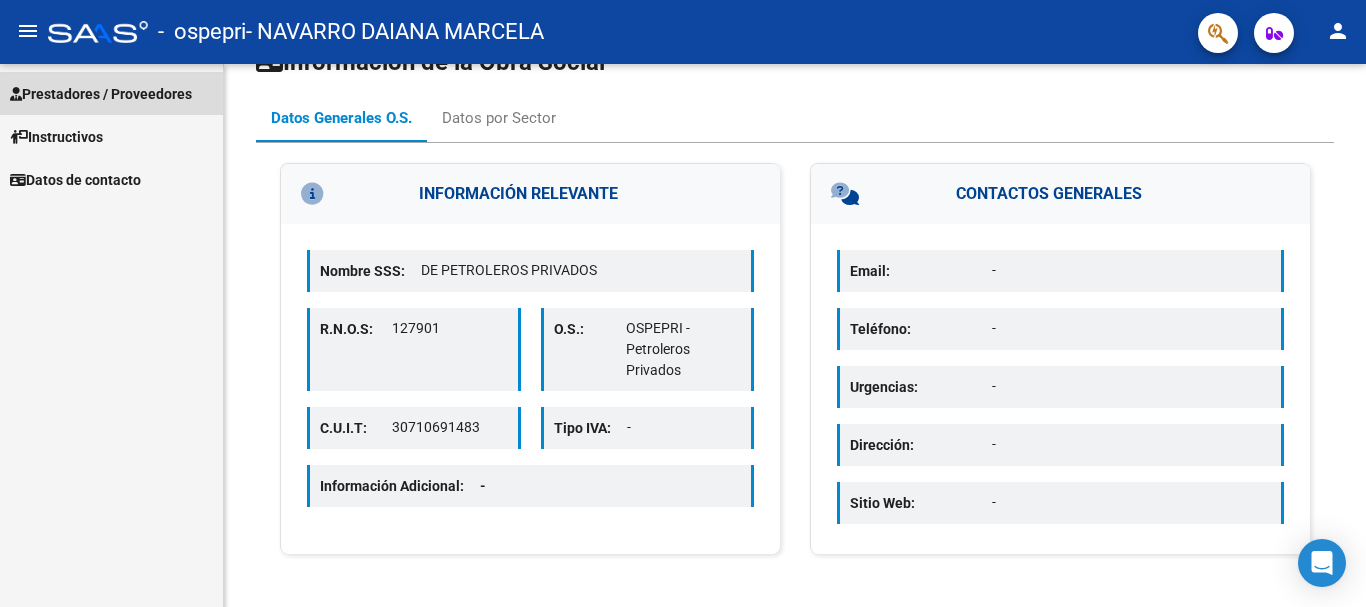 click on "Prestadores / Proveedores" at bounding box center (101, 94) 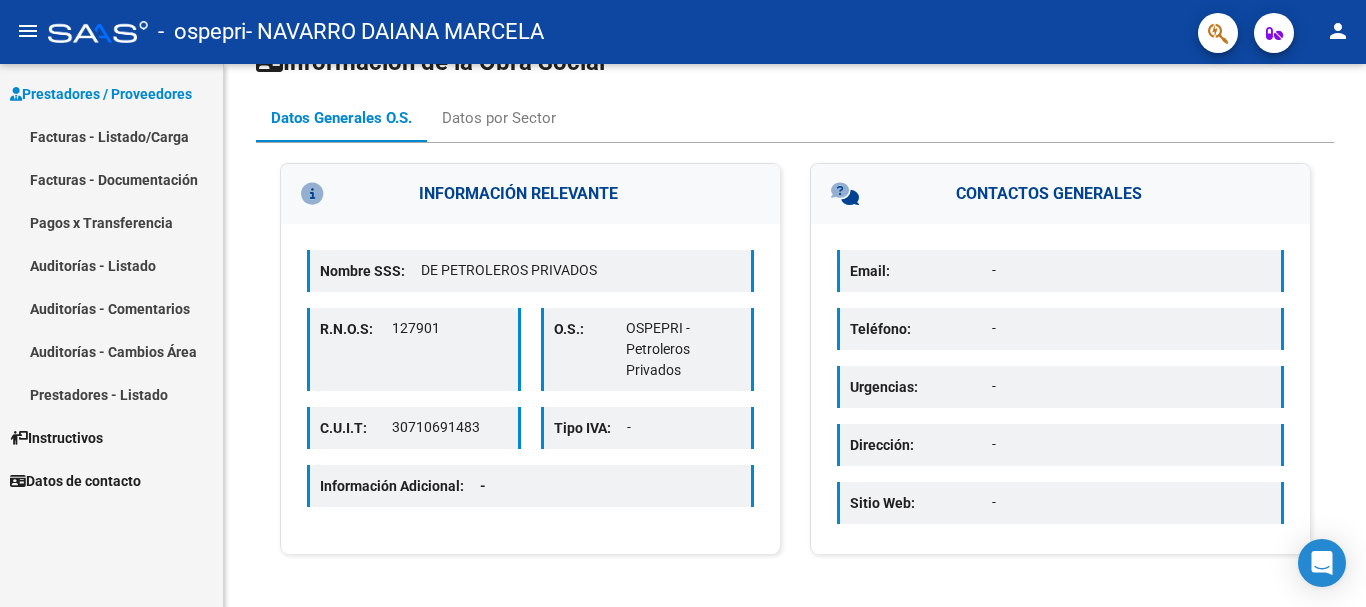 click on "Facturas - Listado/Carga" at bounding box center (111, 136) 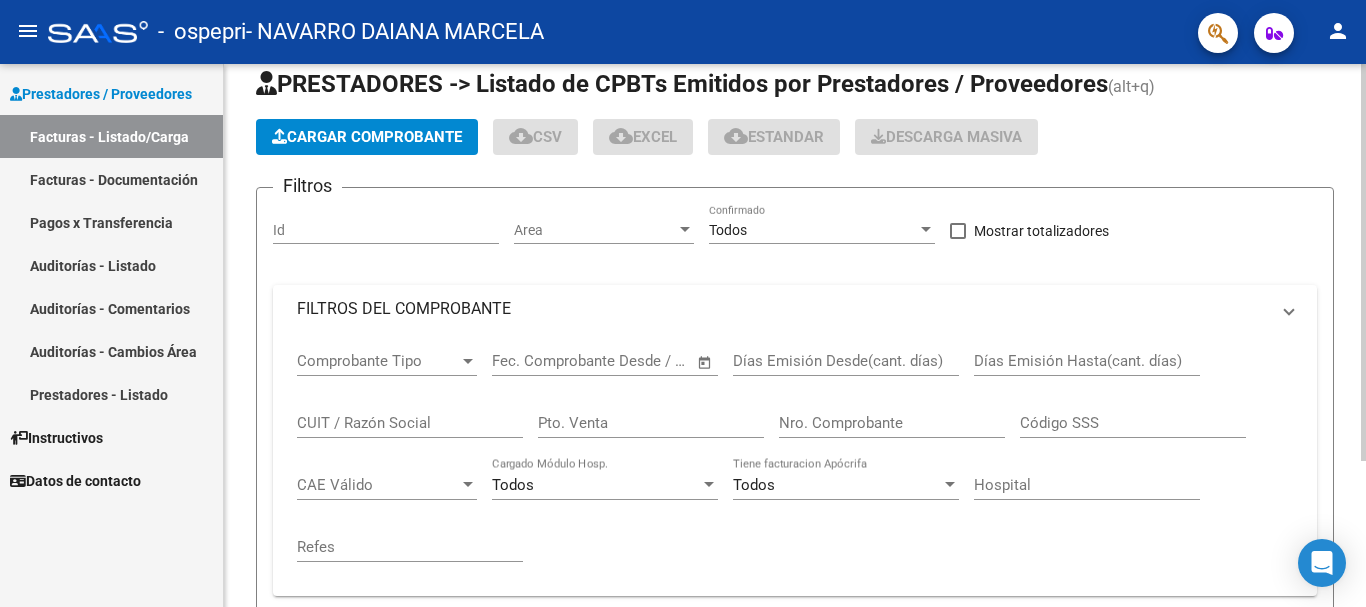 scroll, scrollTop: 0, scrollLeft: 0, axis: both 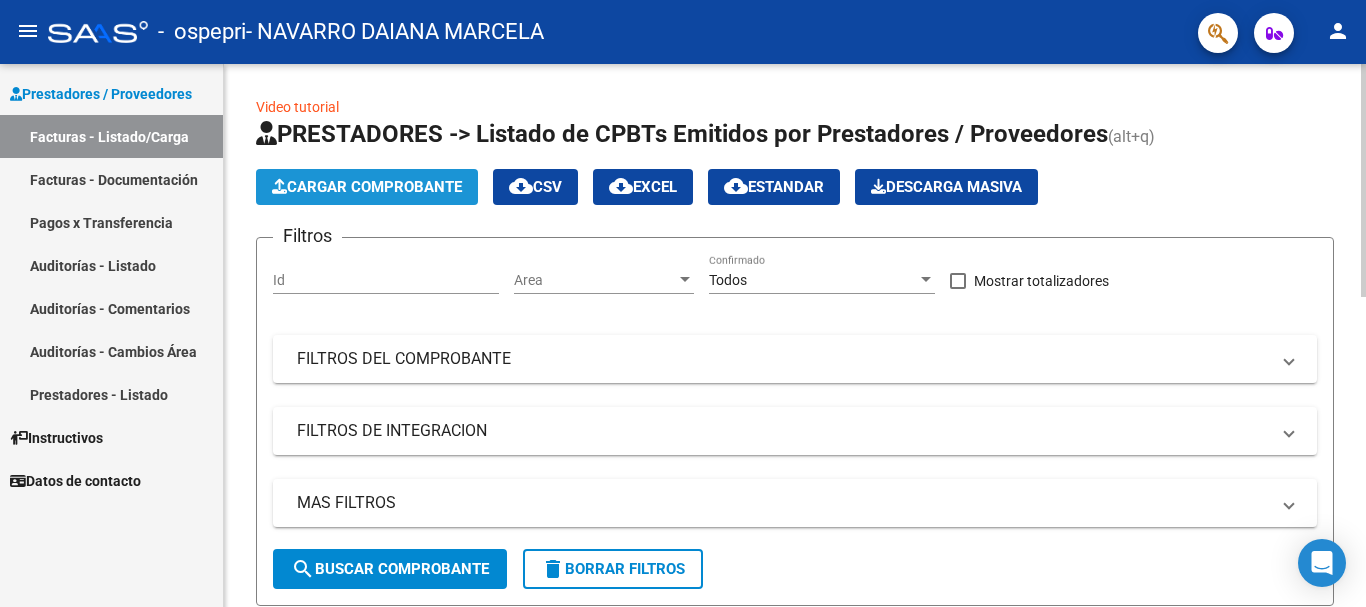 click on "Cargar Comprobante" 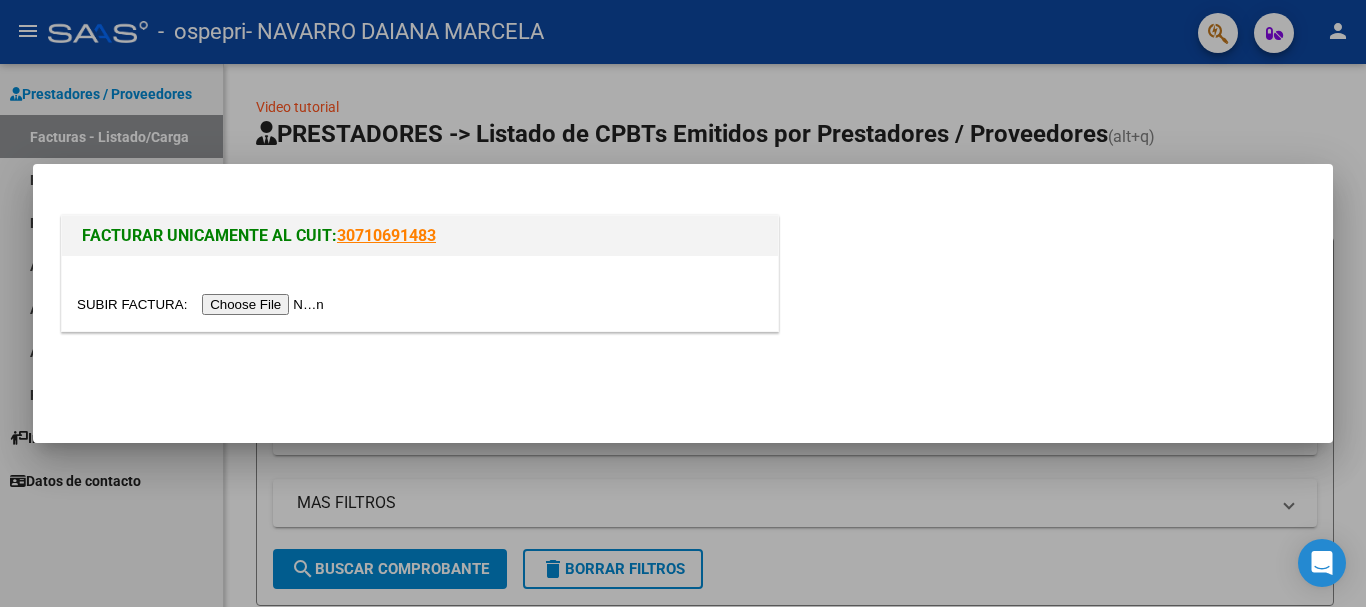 click at bounding box center [420, 293] 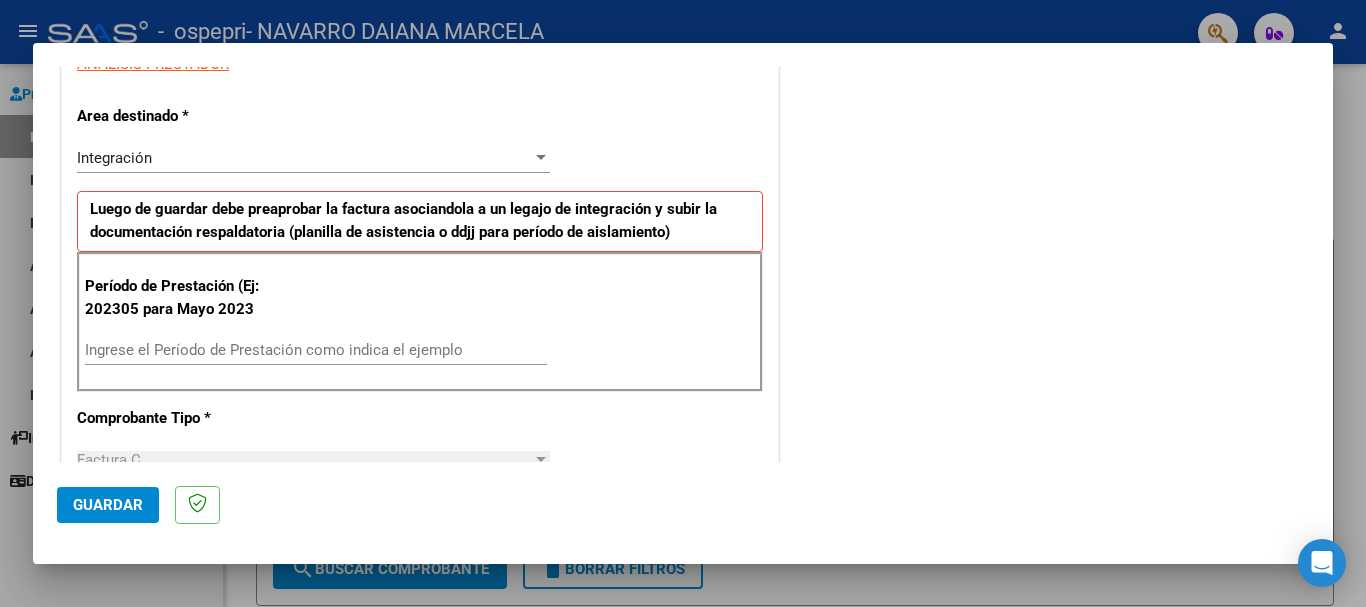 scroll, scrollTop: 400, scrollLeft: 0, axis: vertical 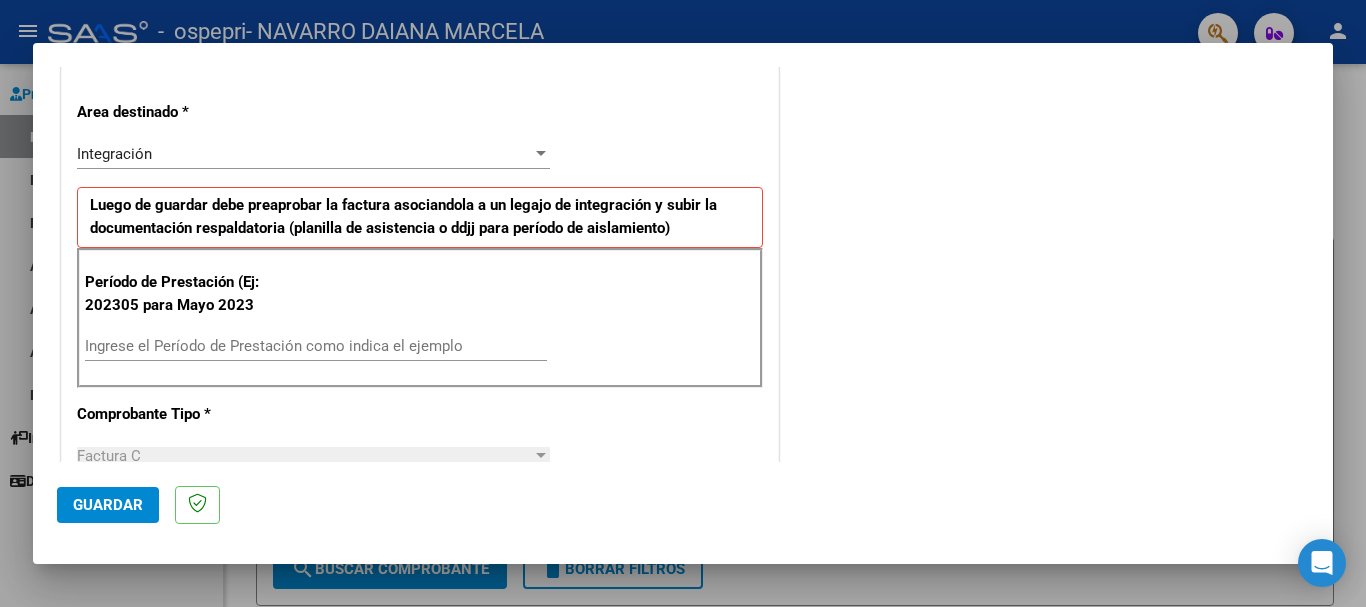 click on "Ingrese el Período de Prestación como indica el ejemplo" at bounding box center (316, 346) 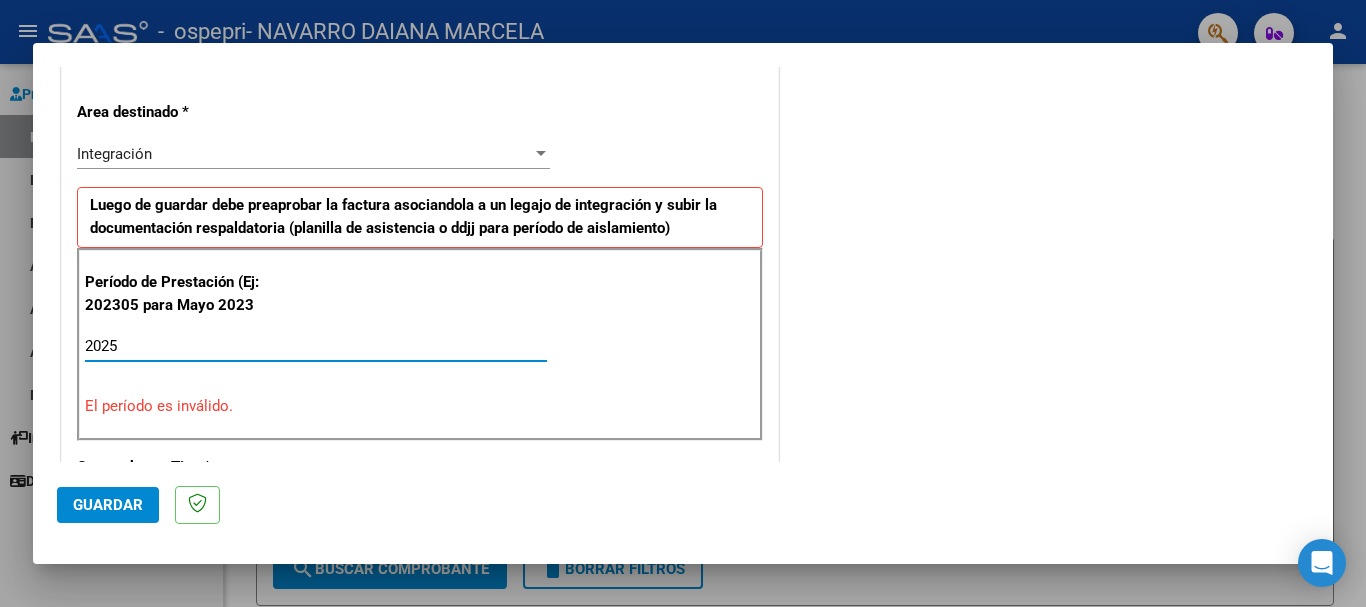 drag, startPoint x: 170, startPoint y: 353, endPoint x: 49, endPoint y: 347, distance: 121.14867 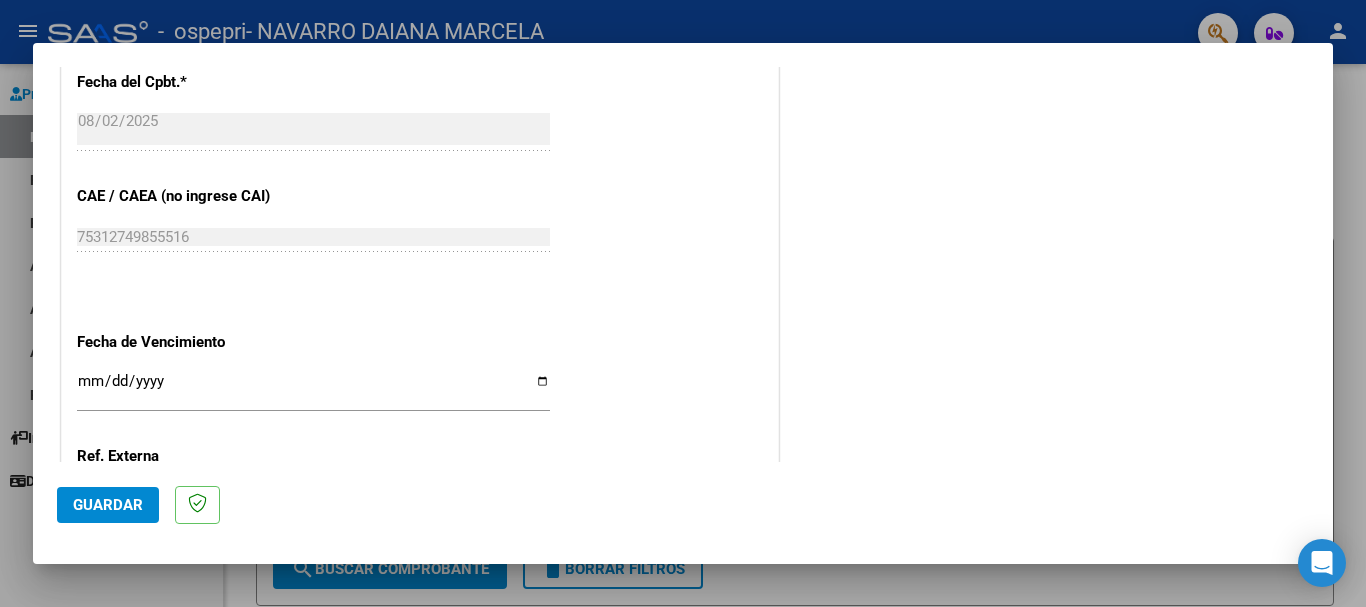 scroll, scrollTop: 1200, scrollLeft: 0, axis: vertical 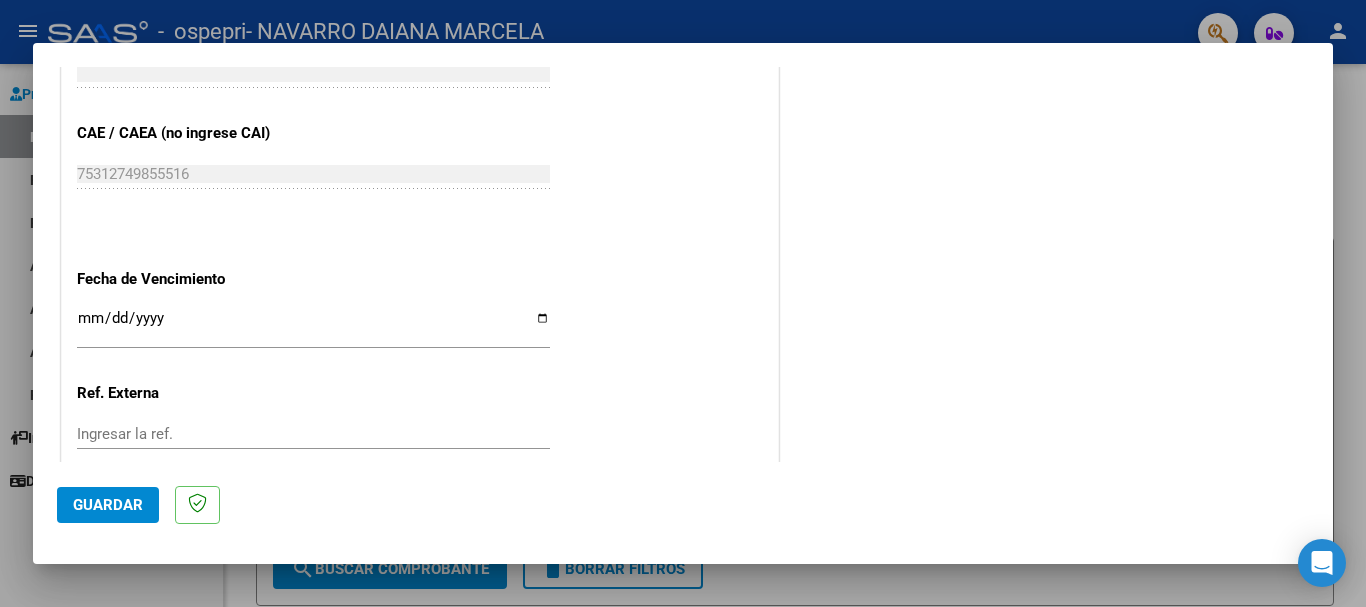 type on "202507" 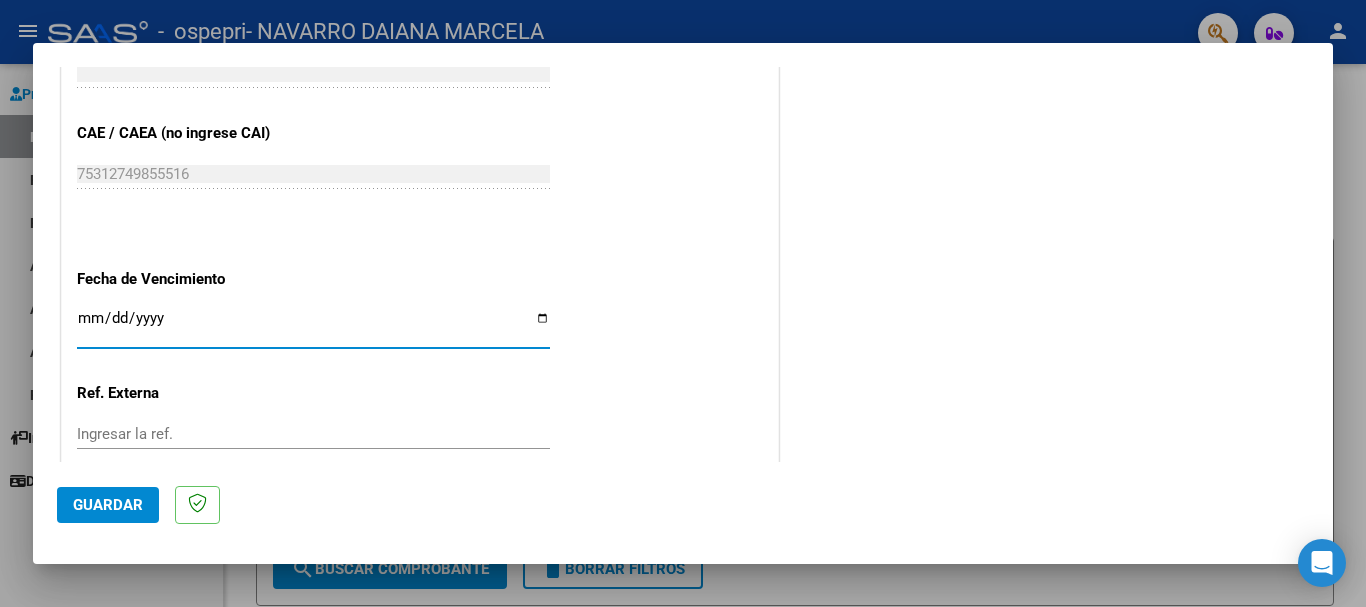 click on "Ingresar la fecha" at bounding box center [313, 326] 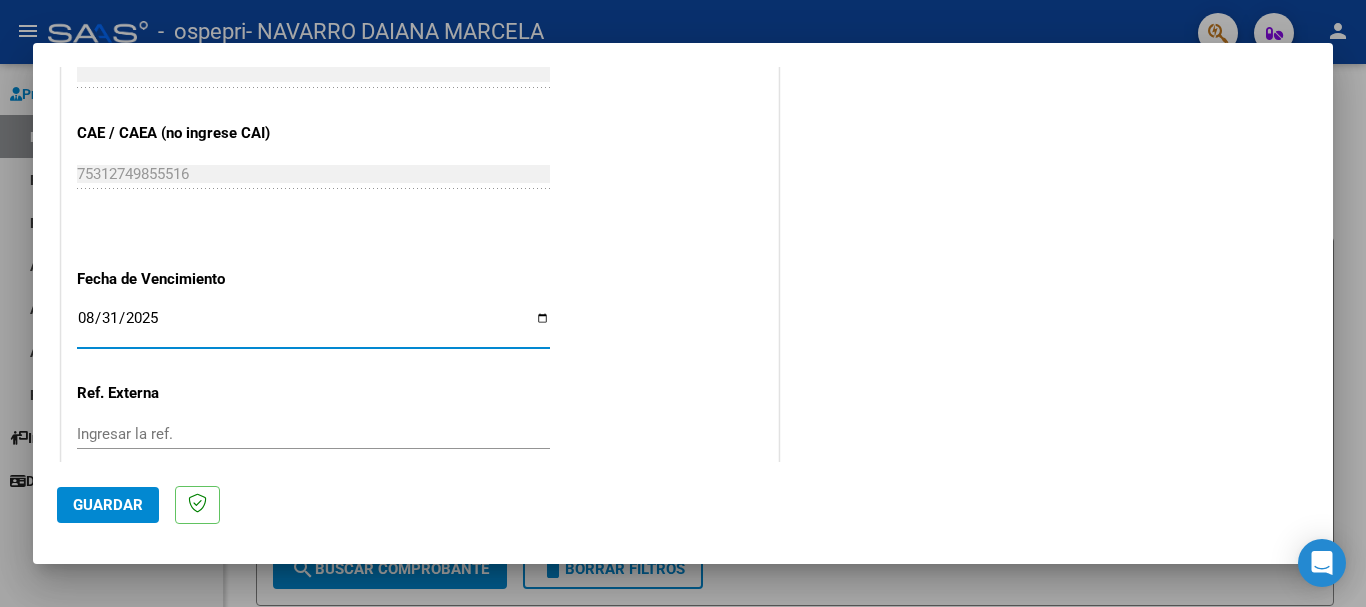 scroll, scrollTop: 1327, scrollLeft: 0, axis: vertical 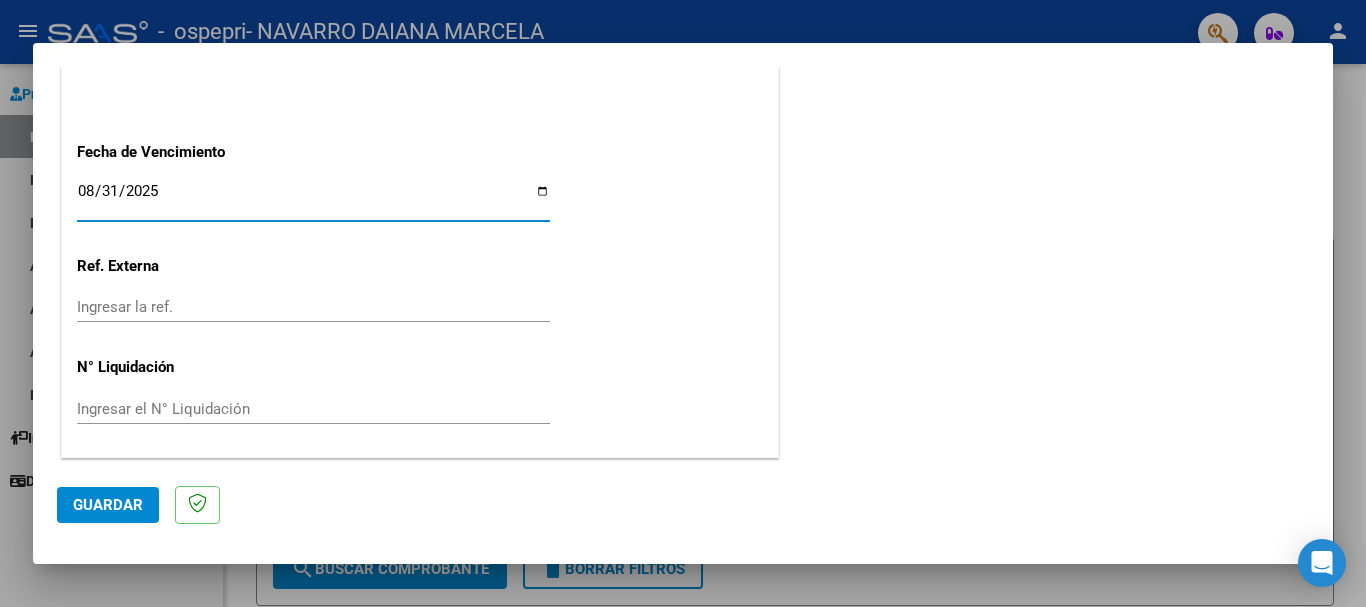 click on "Ingresar el N° Liquidación" 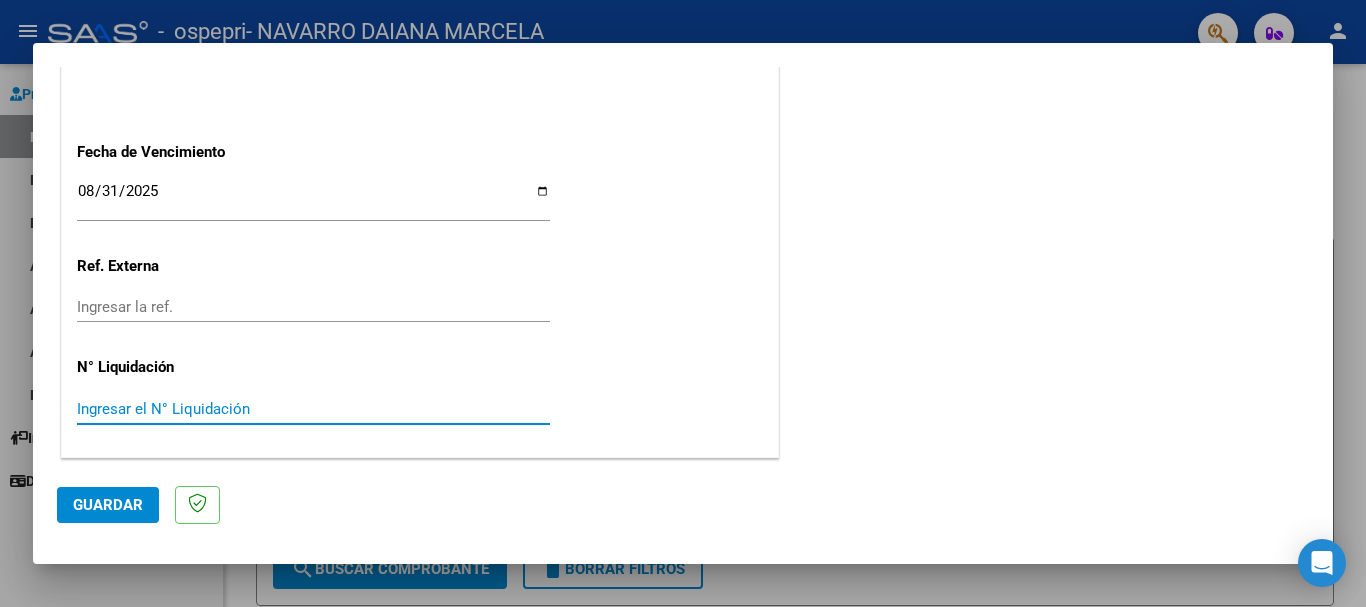 paste on "0000263864" 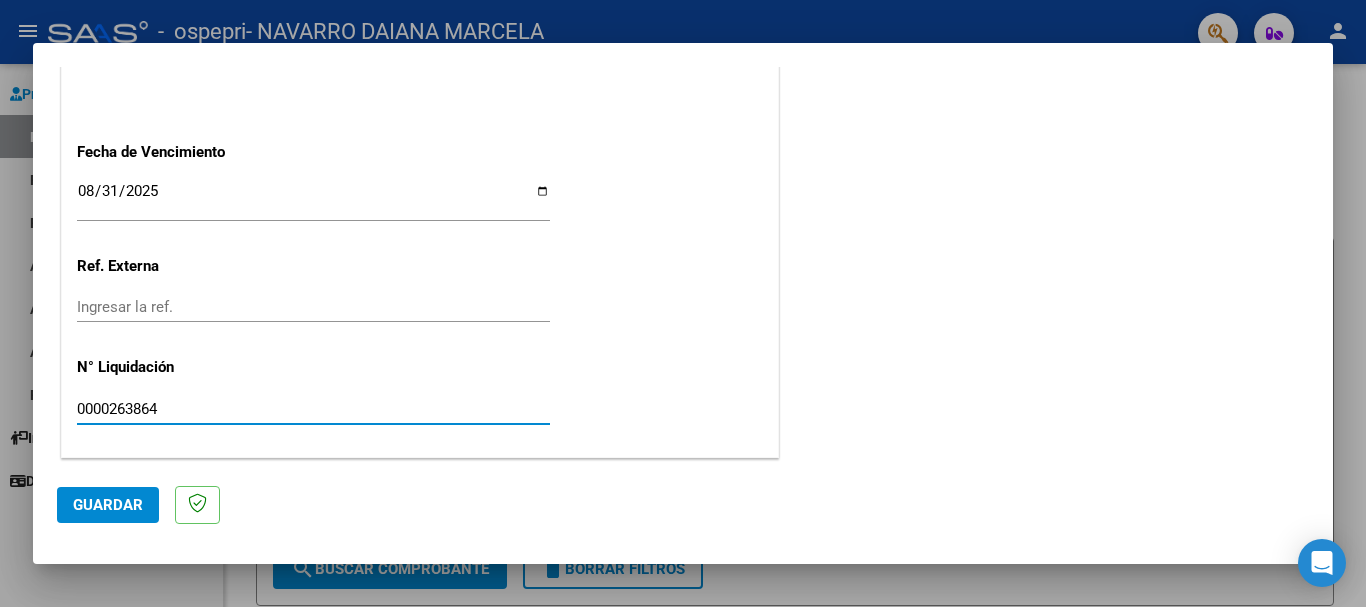 type on "0000263864" 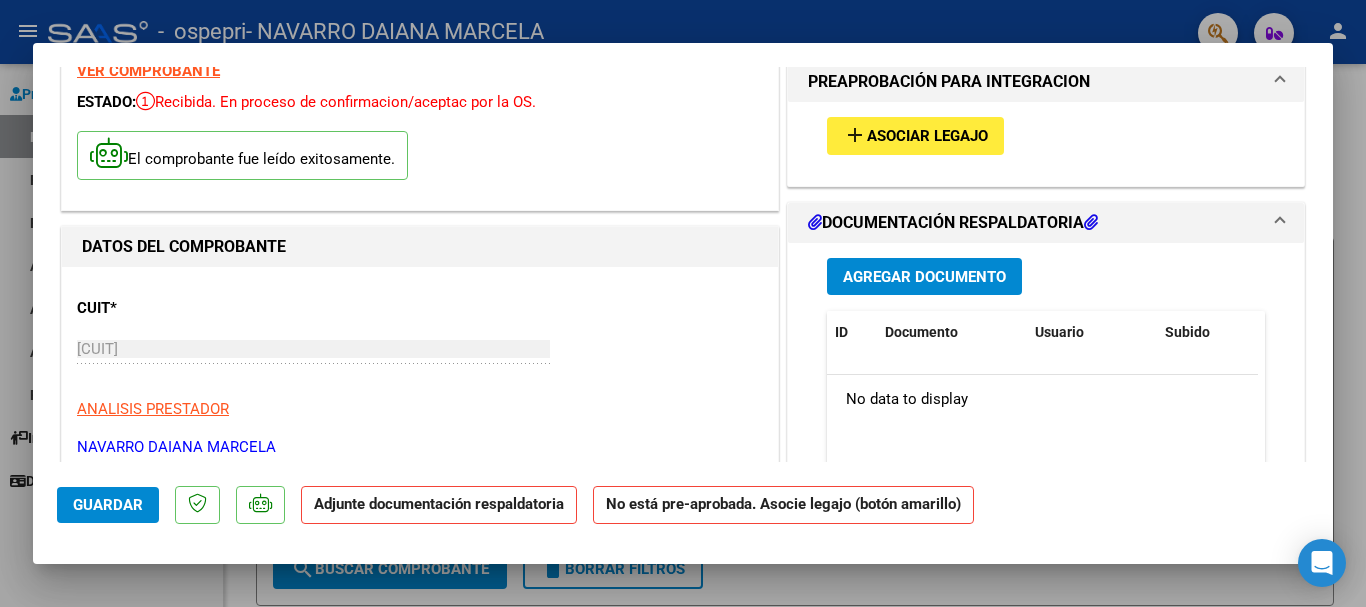 scroll, scrollTop: 100, scrollLeft: 0, axis: vertical 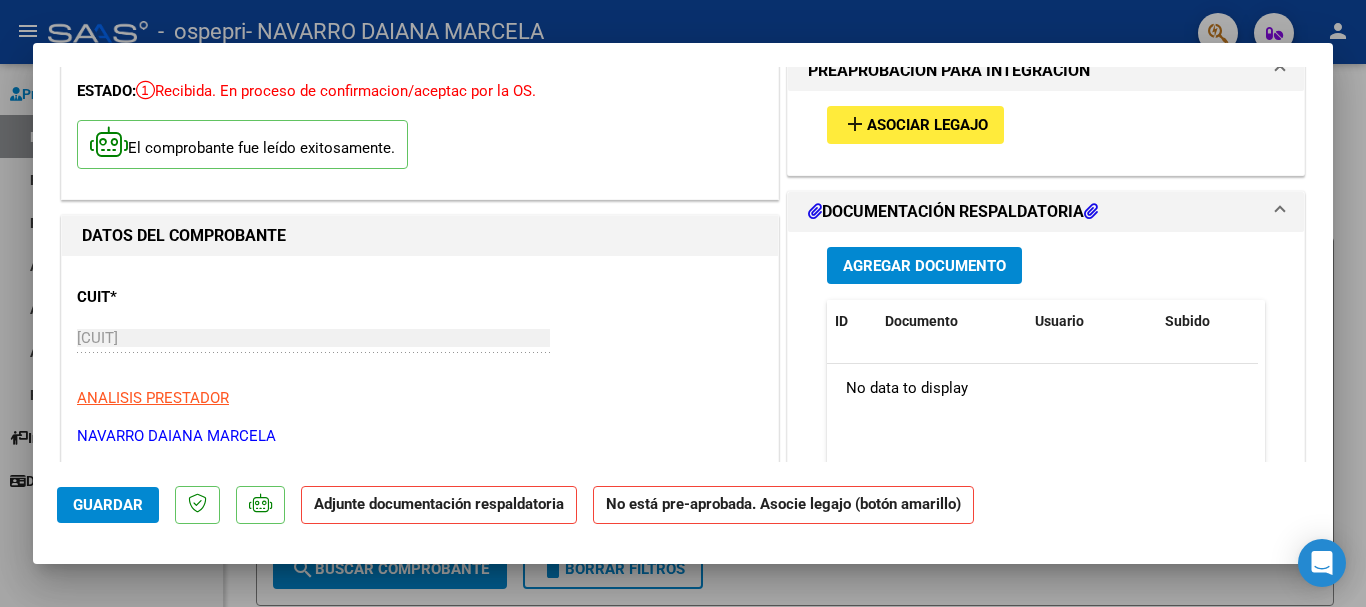 click on "Agregar Documento" at bounding box center (924, 266) 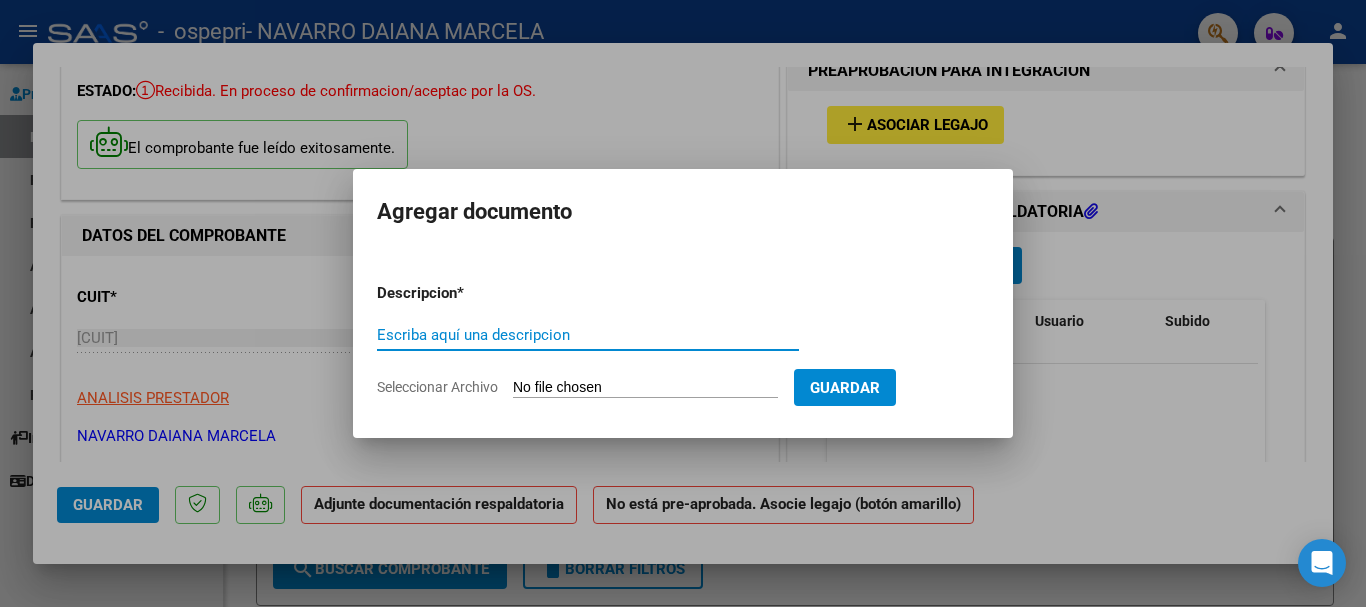 click on "Escriba aquí una descripcion" at bounding box center (588, 335) 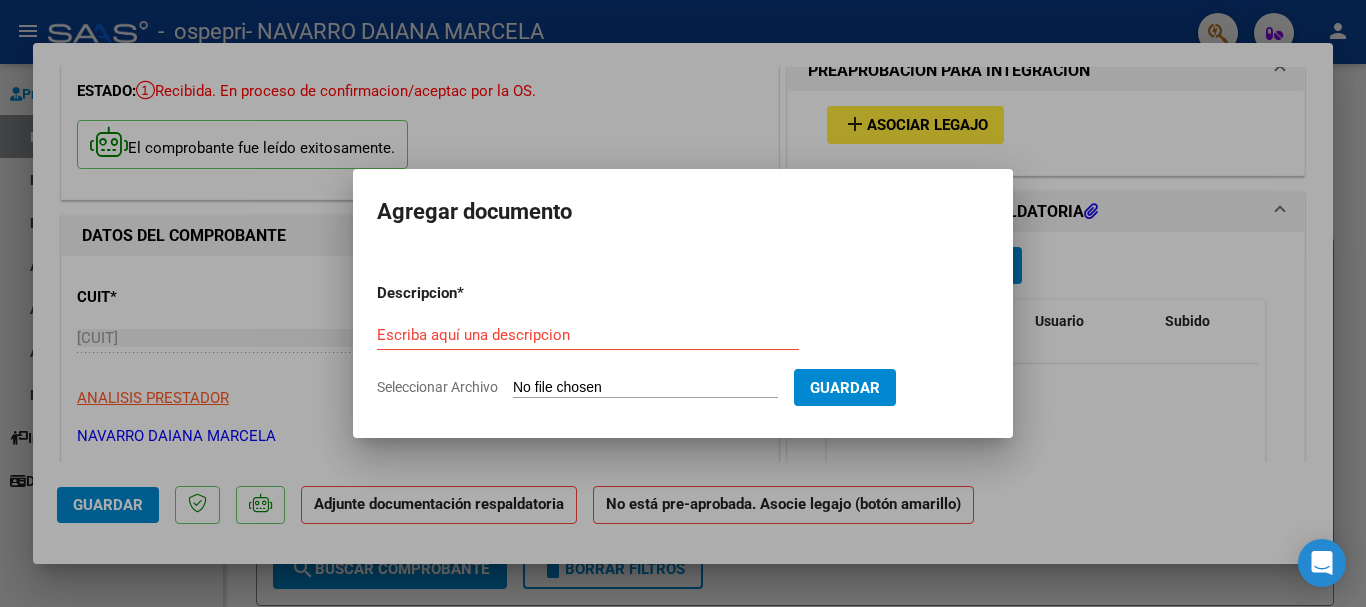 click on "Seleccionar Archivo" at bounding box center (645, 388) 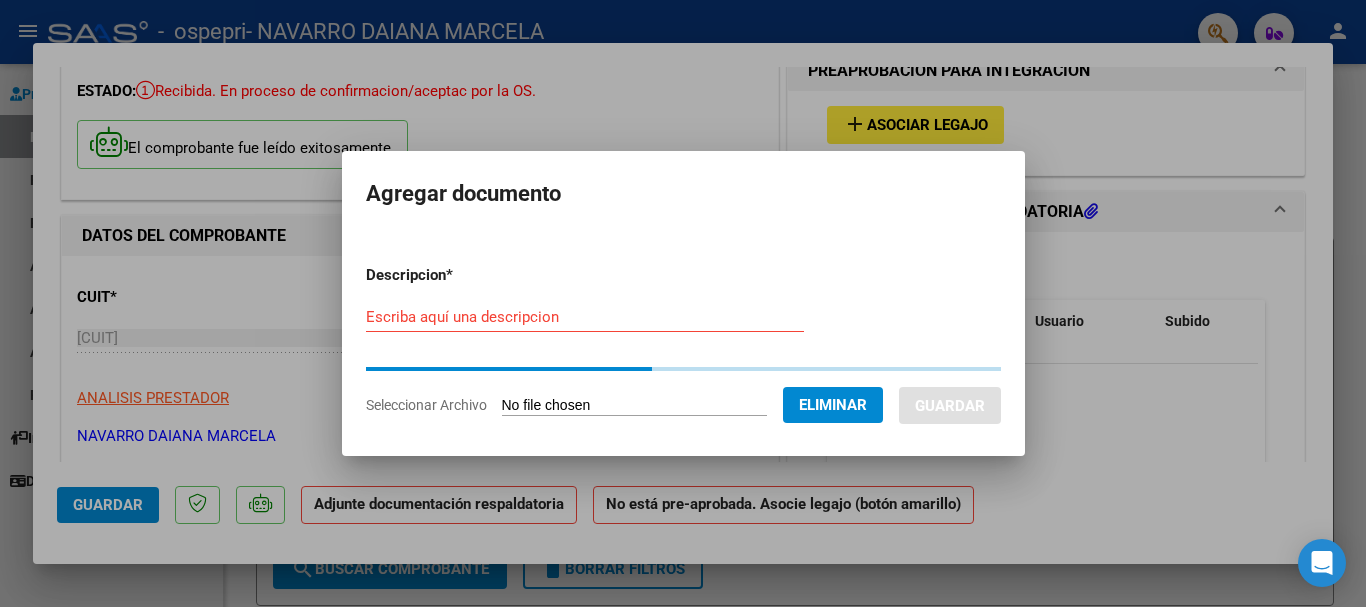 click on "Escriba aquí una descripcion" at bounding box center [585, 317] 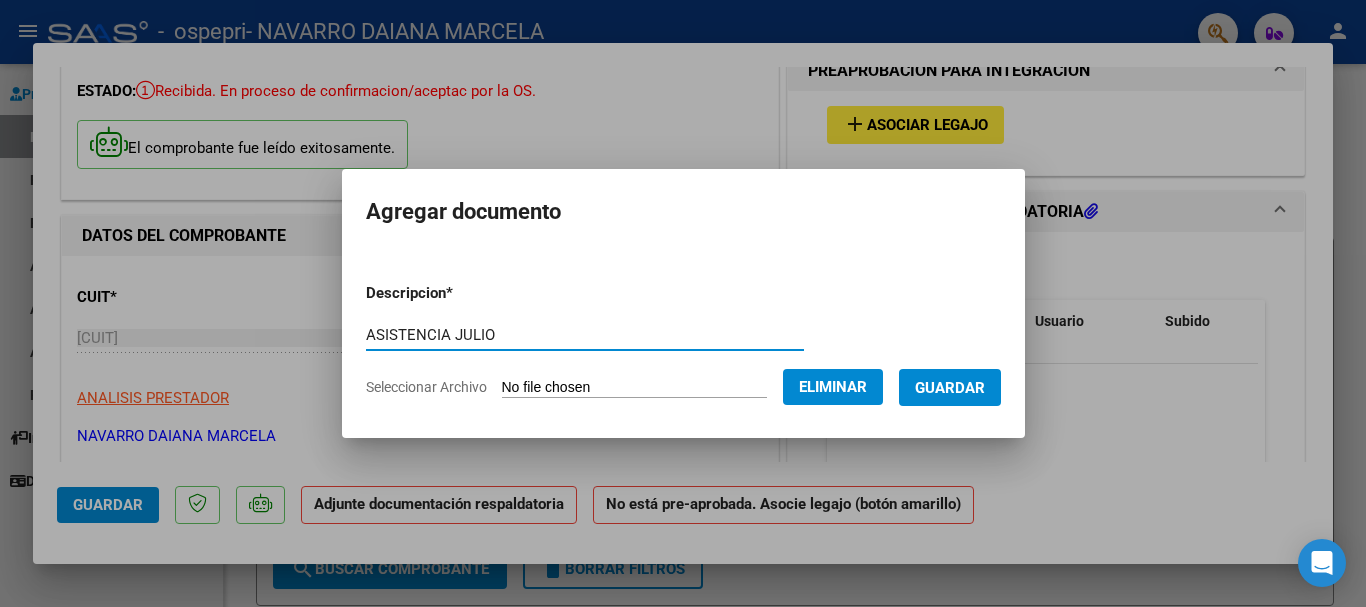 type on "ASISTENCIA JULIO" 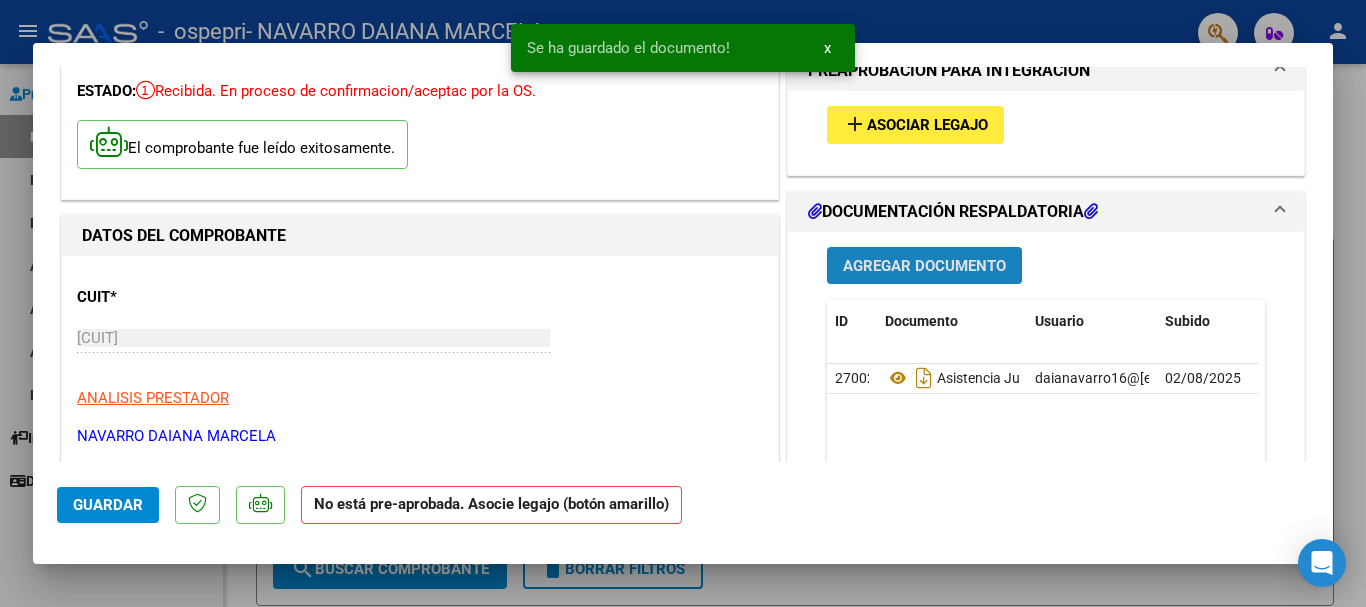 click on "Agregar Documento" at bounding box center [924, 266] 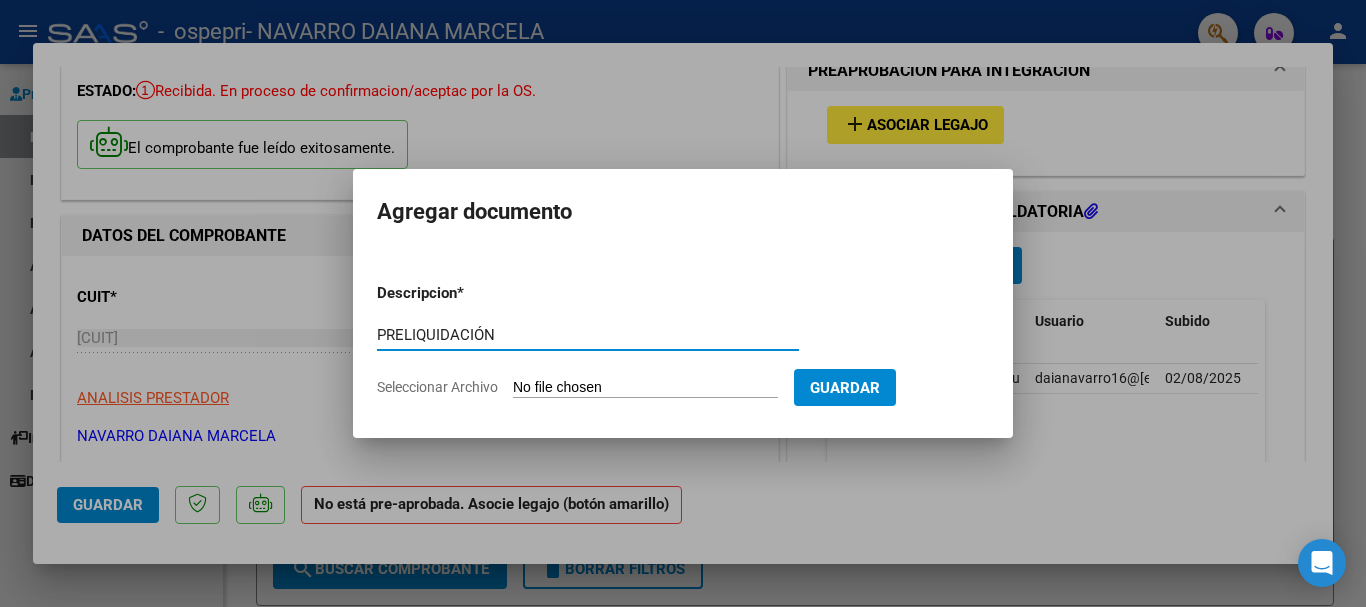 type on "PRELIQUIDACIÓN" 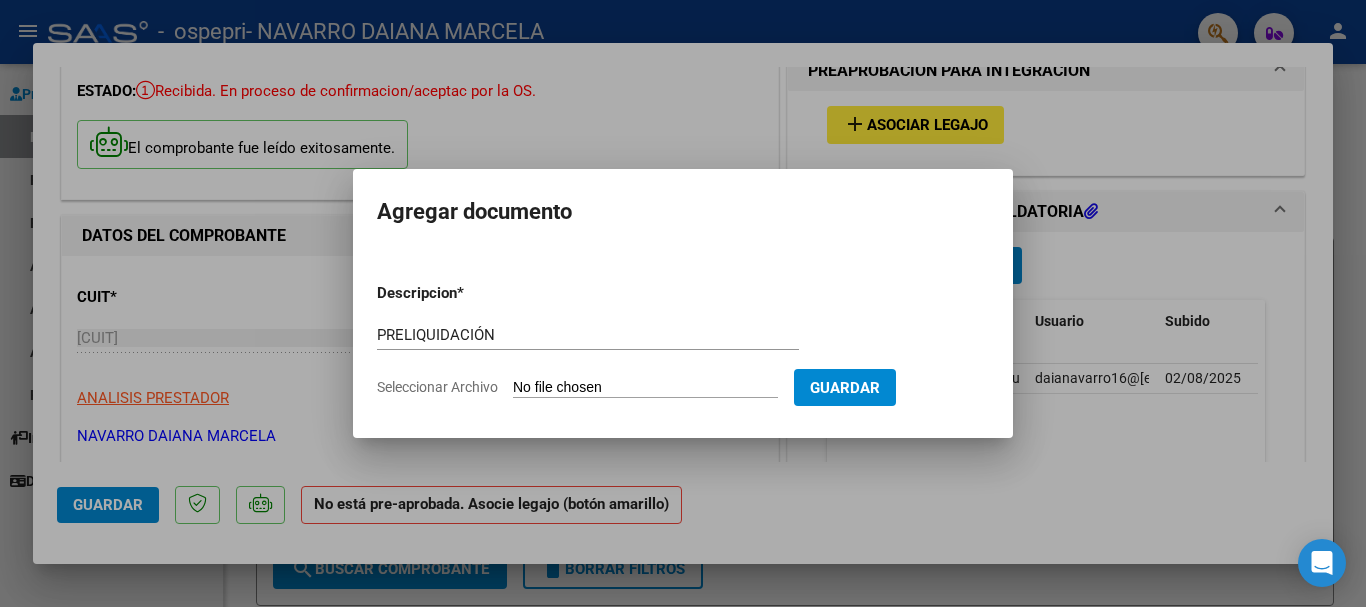 click on "Seleccionar Archivo" at bounding box center (645, 388) 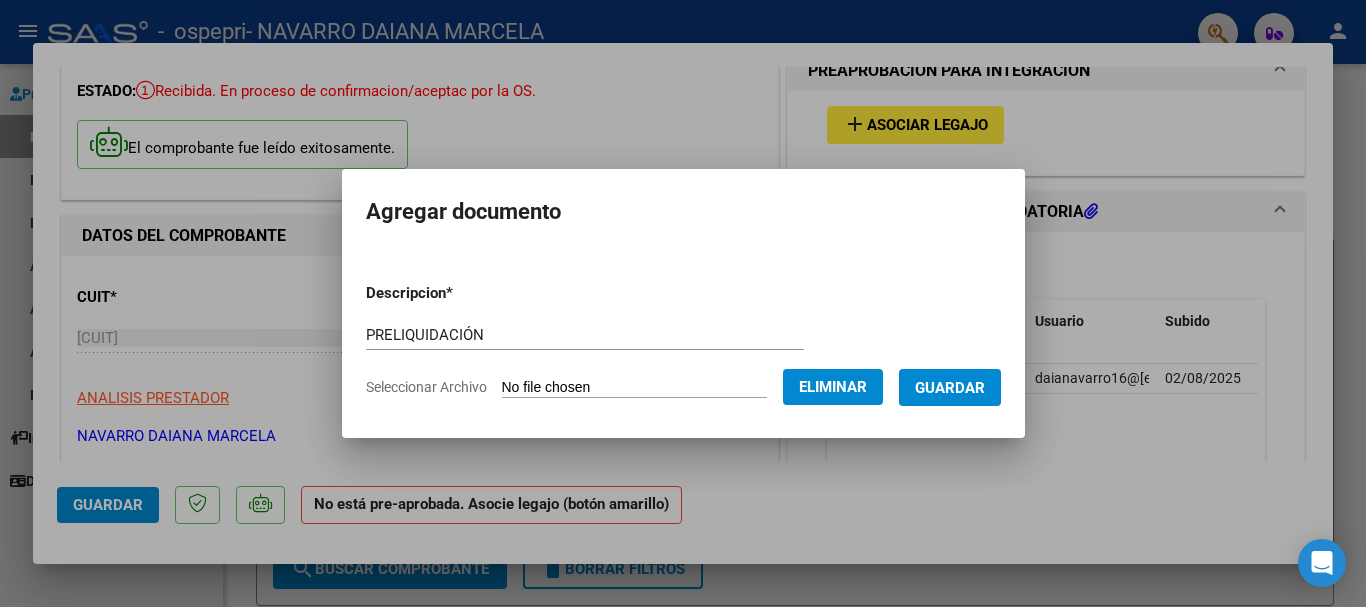 click on "Guardar" at bounding box center (950, 387) 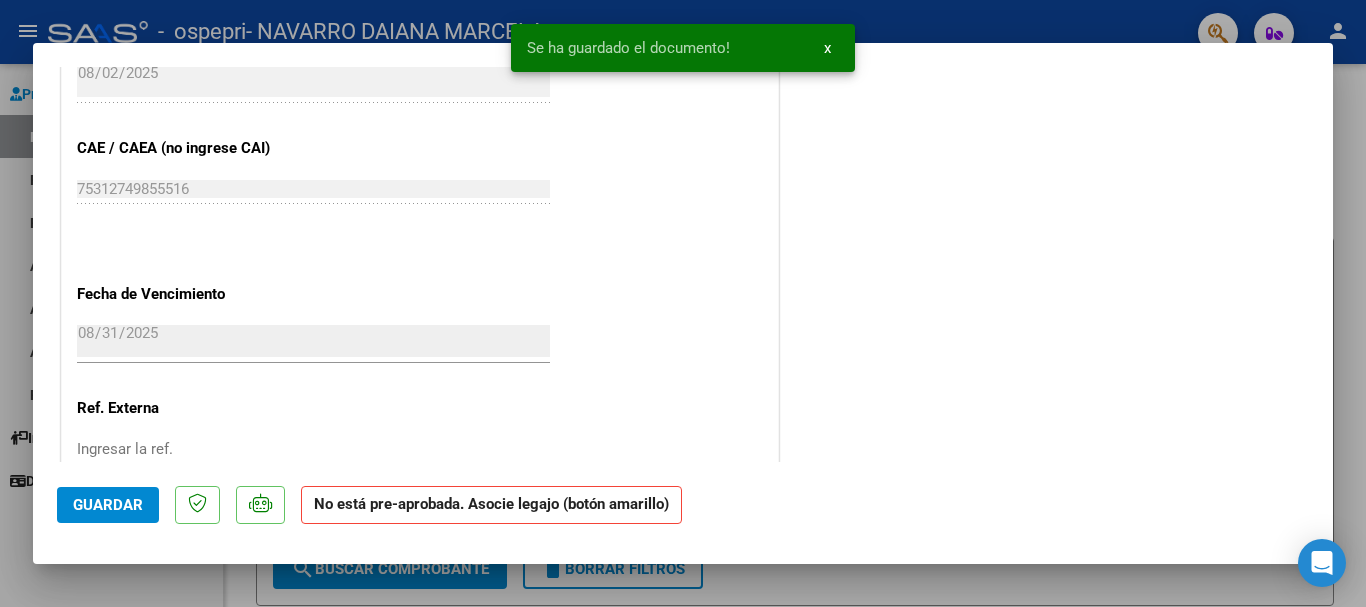 scroll, scrollTop: 1342, scrollLeft: 0, axis: vertical 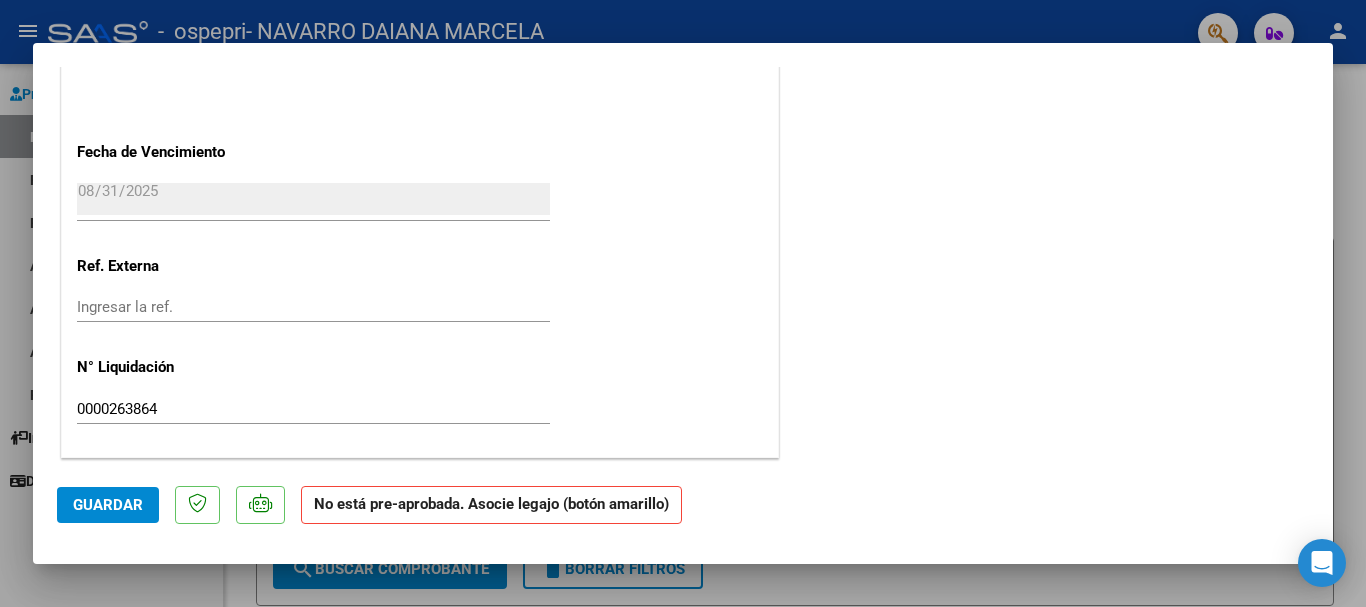 click on "Guardar" 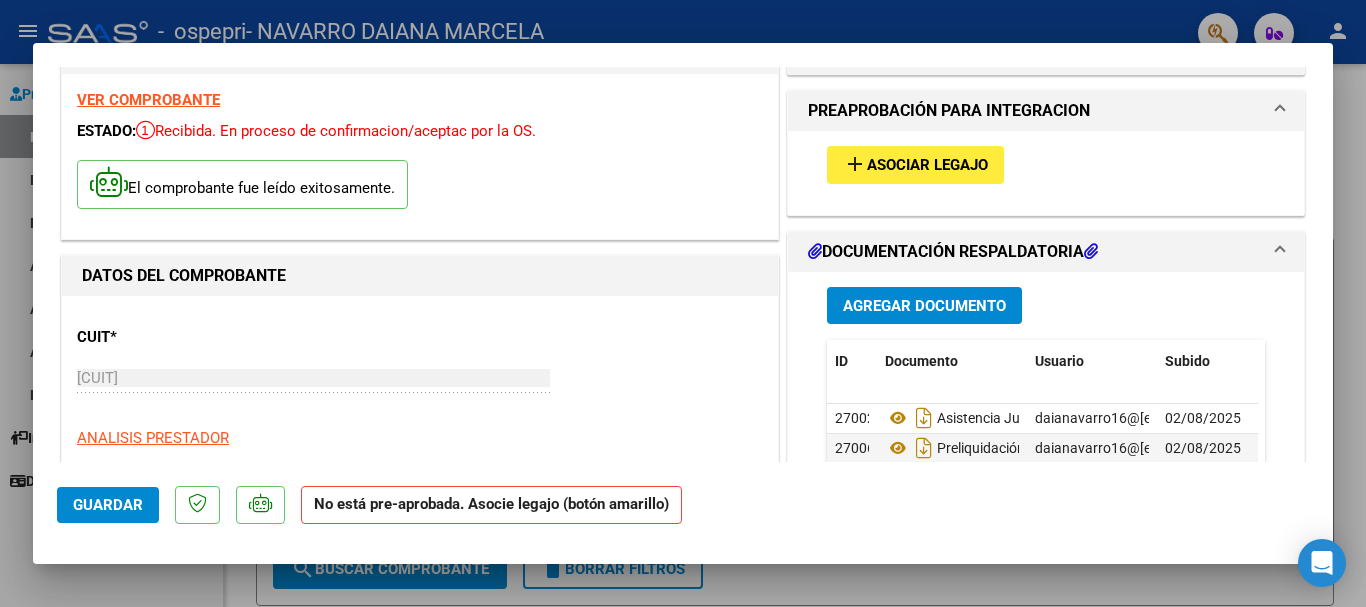 scroll, scrollTop: 0, scrollLeft: 0, axis: both 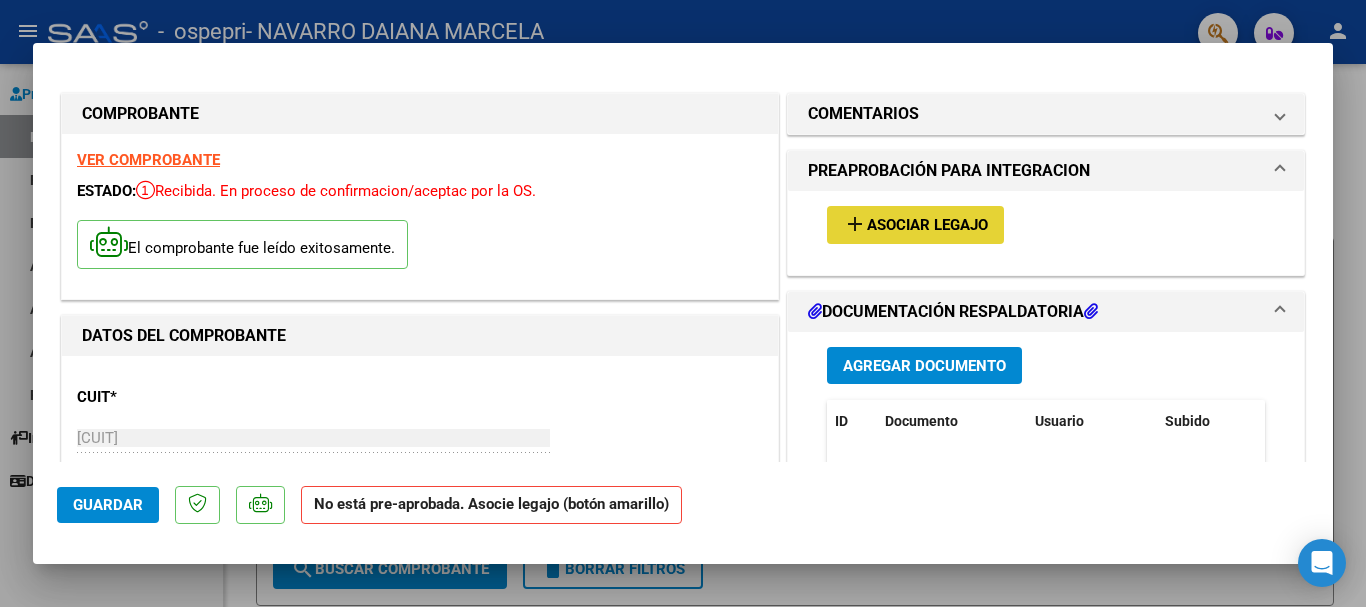 click on "add Asociar Legajo" at bounding box center (915, 224) 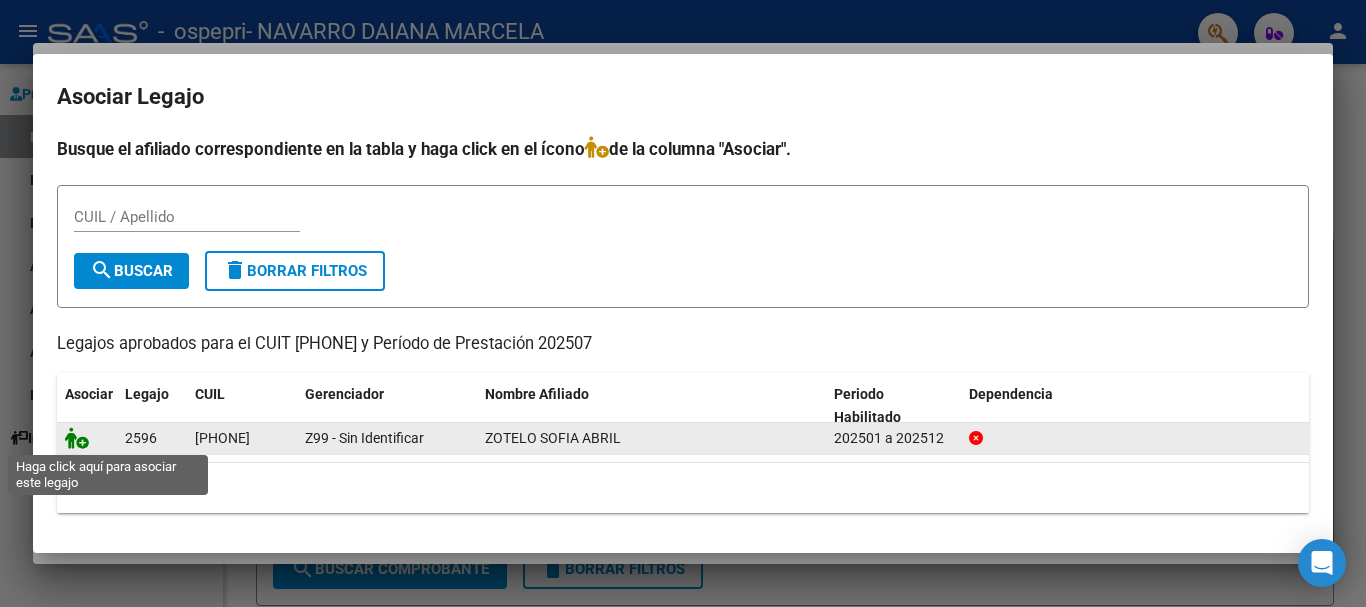 click 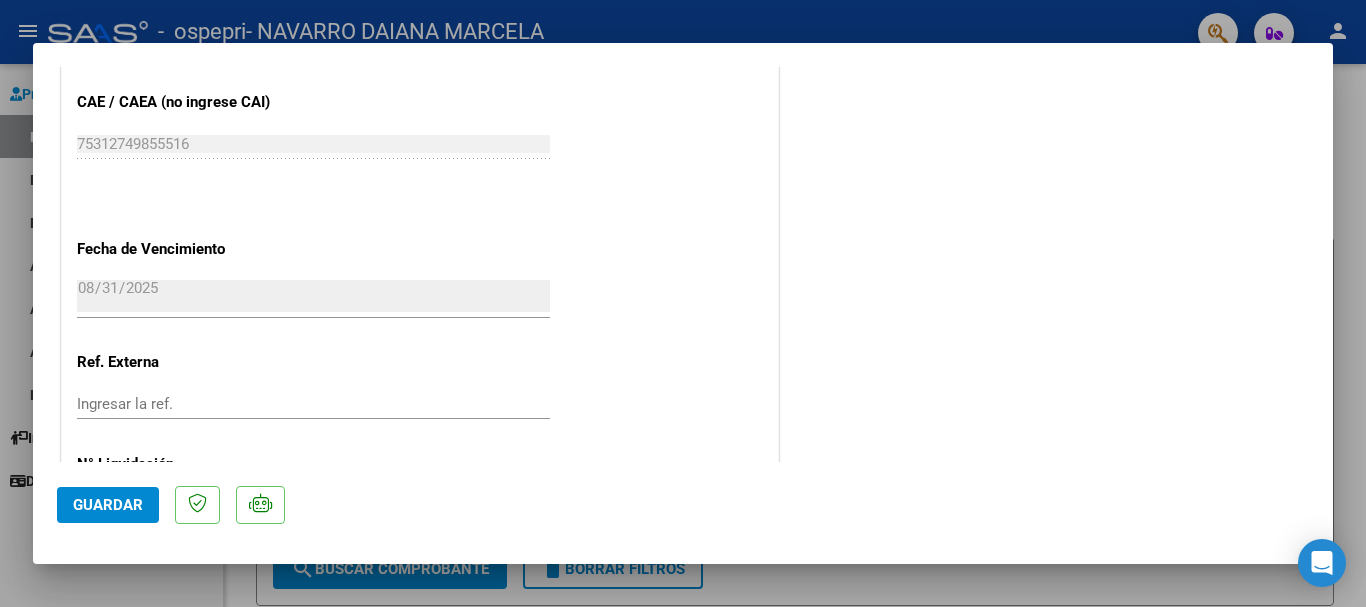 scroll, scrollTop: 1395, scrollLeft: 0, axis: vertical 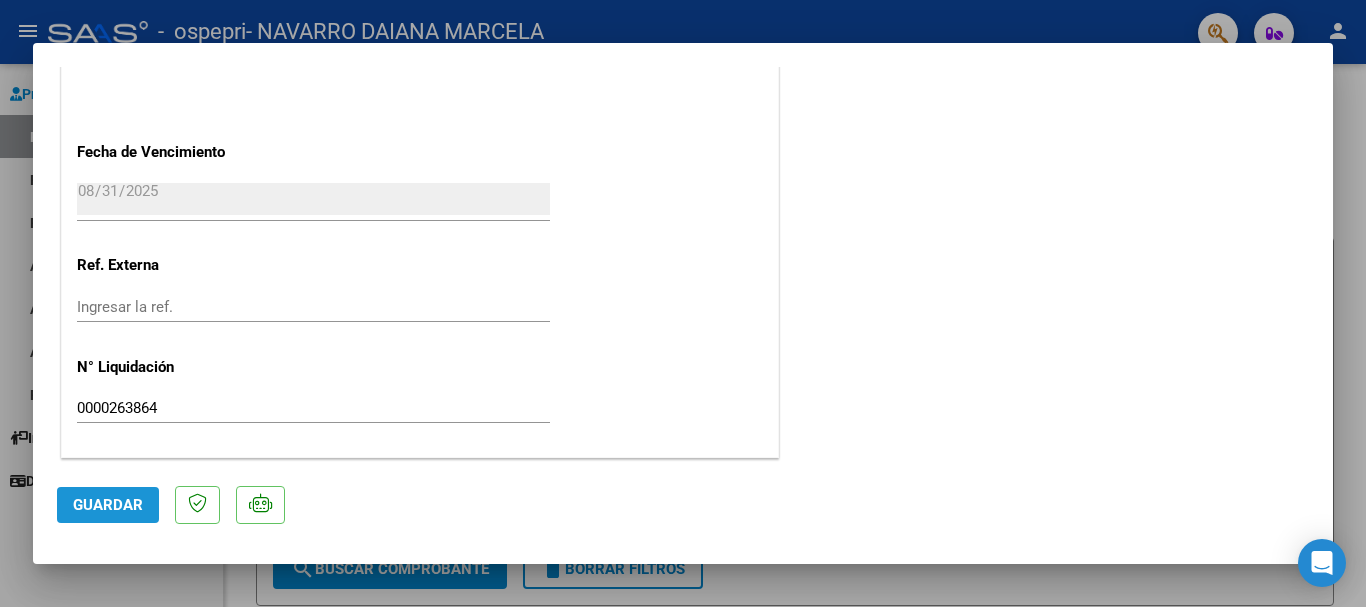 click on "Guardar" 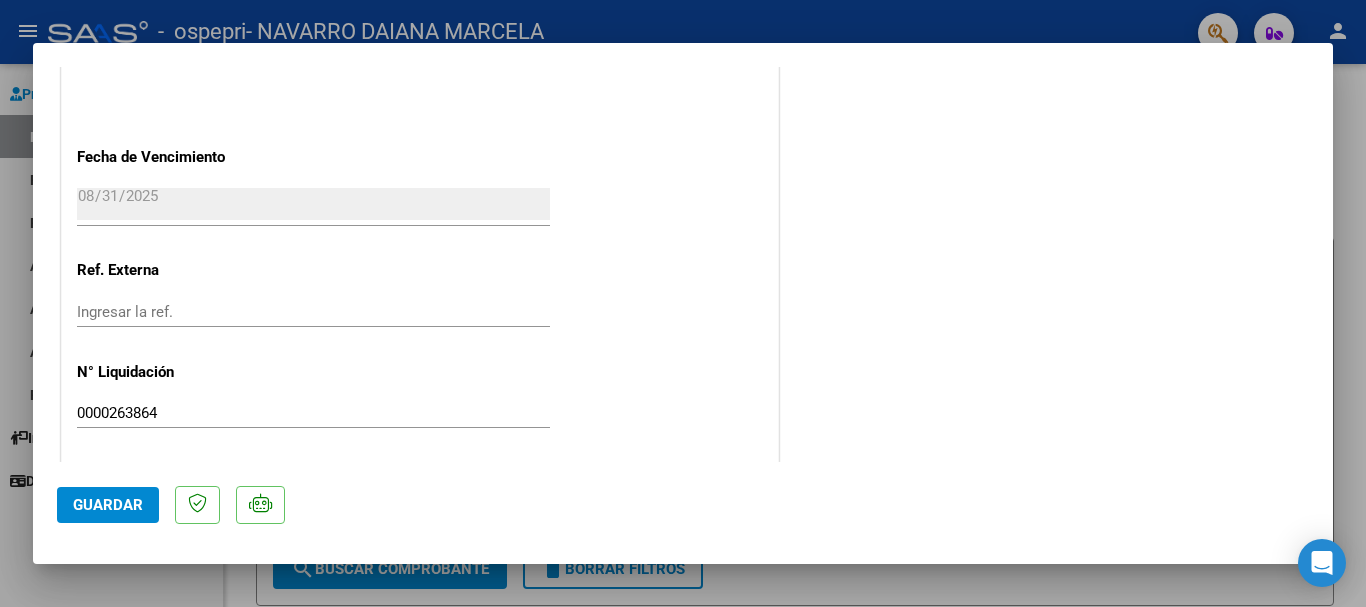 scroll, scrollTop: 1395, scrollLeft: 0, axis: vertical 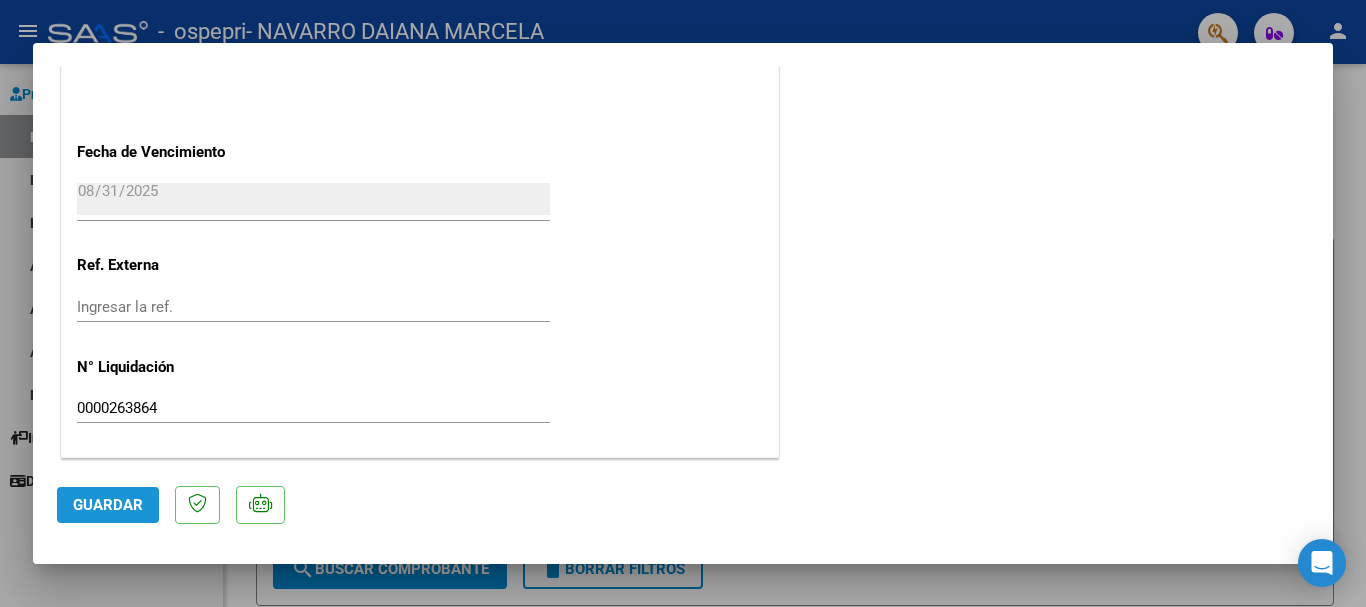 click on "Guardar" 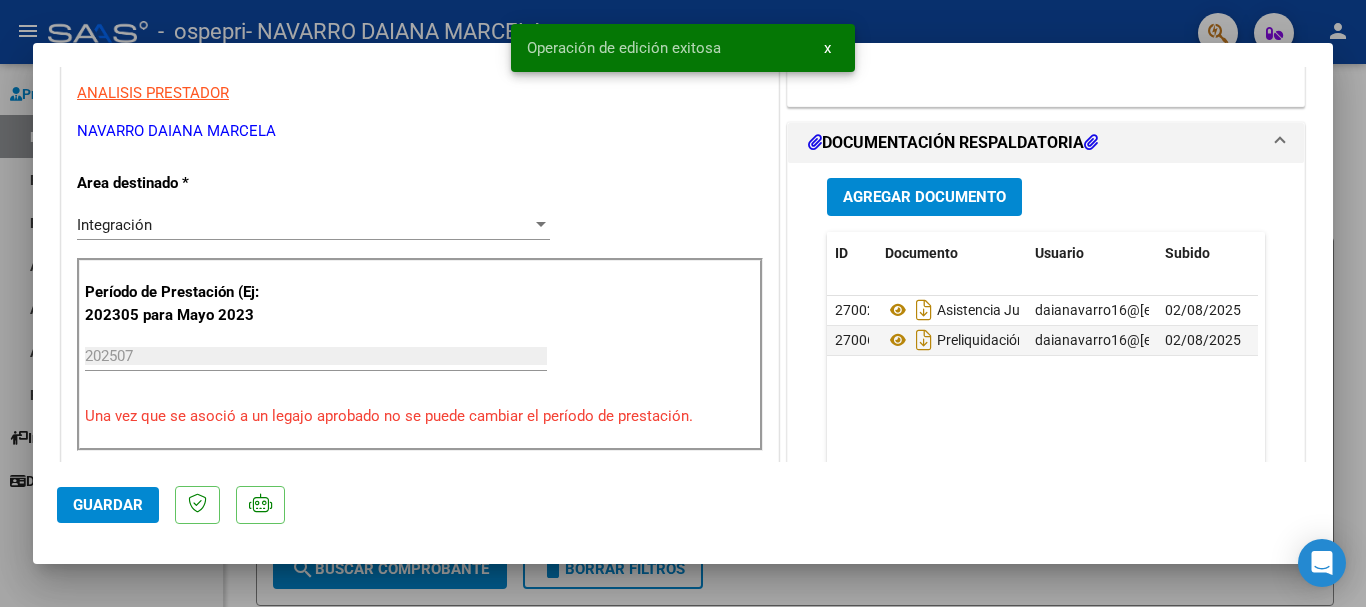 scroll, scrollTop: 395, scrollLeft: 0, axis: vertical 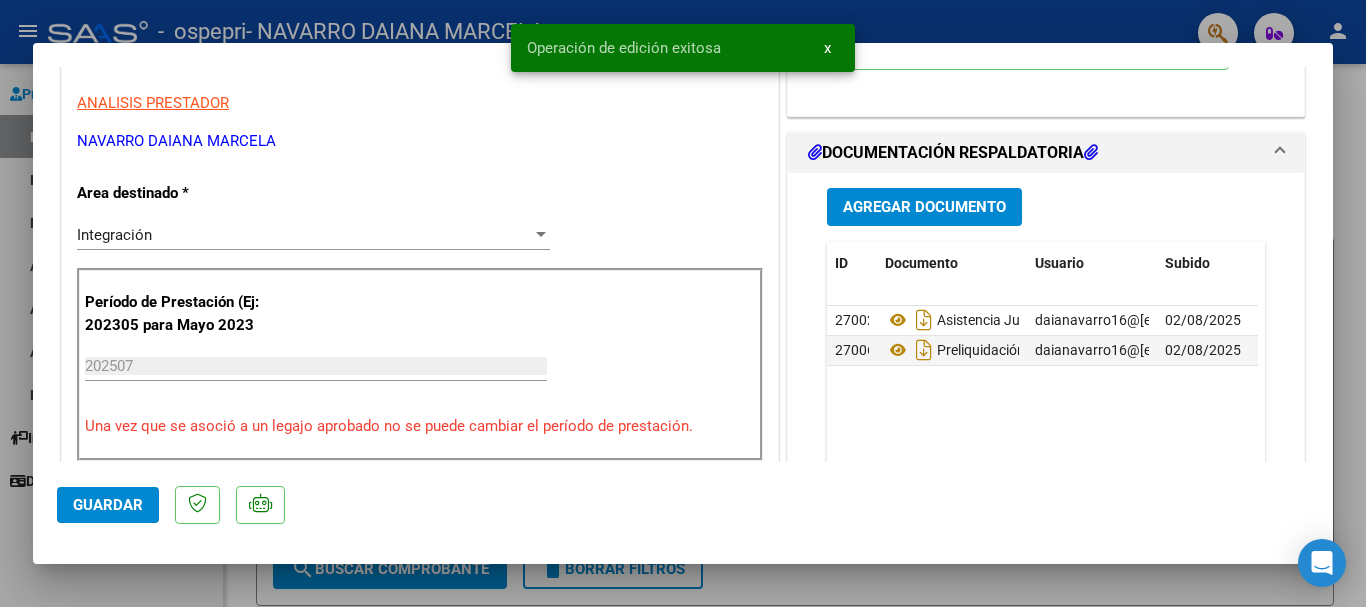 click at bounding box center [683, 303] 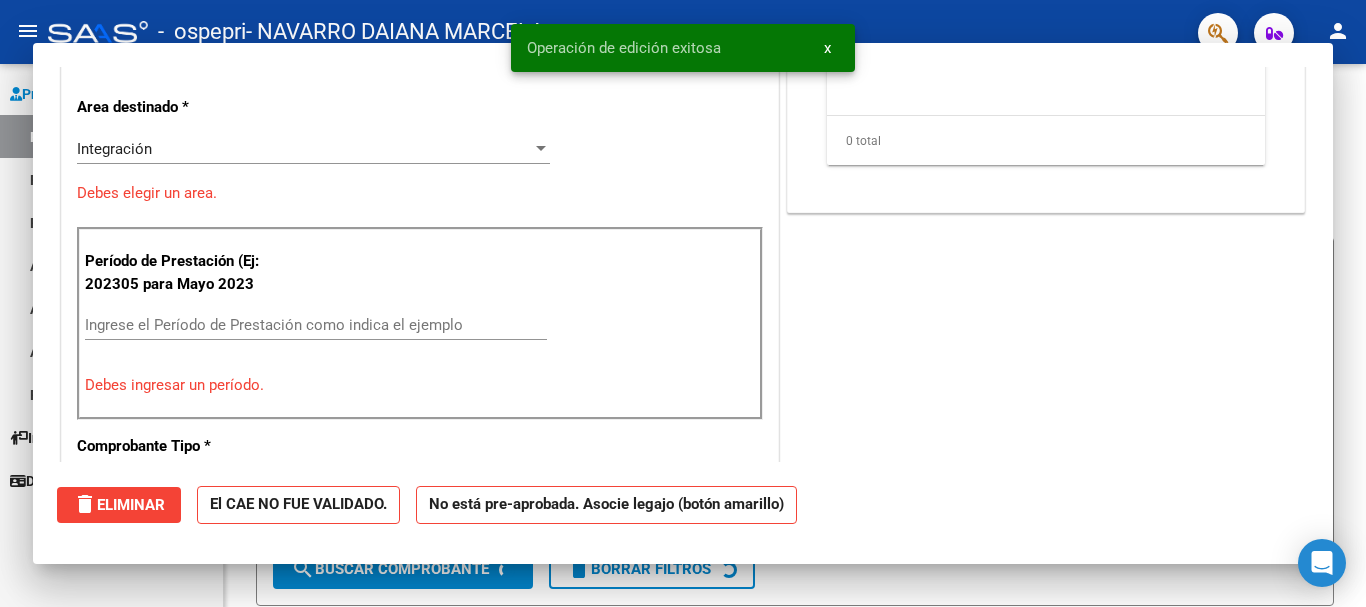 scroll, scrollTop: 0, scrollLeft: 0, axis: both 